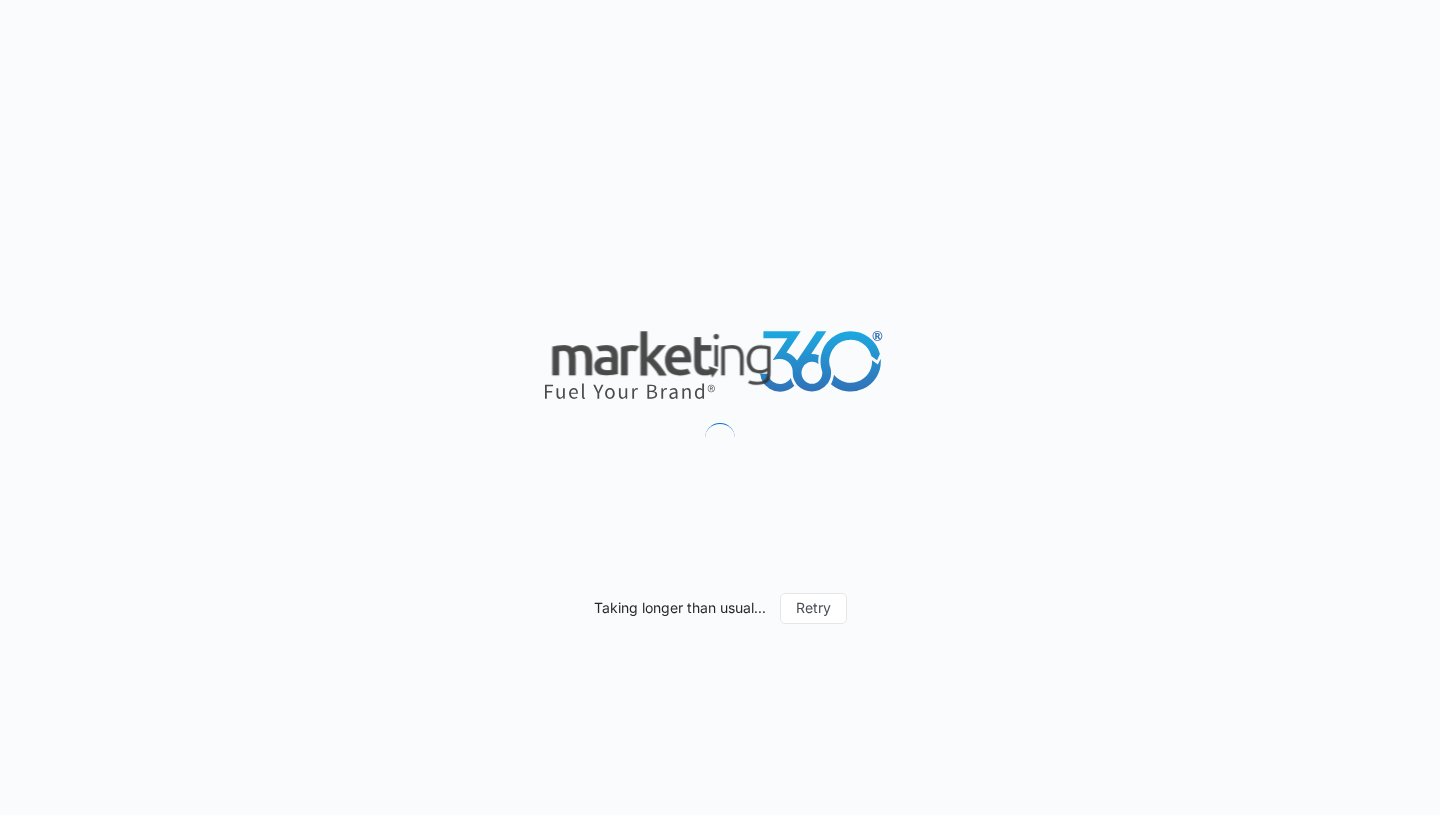 scroll, scrollTop: 0, scrollLeft: 0, axis: both 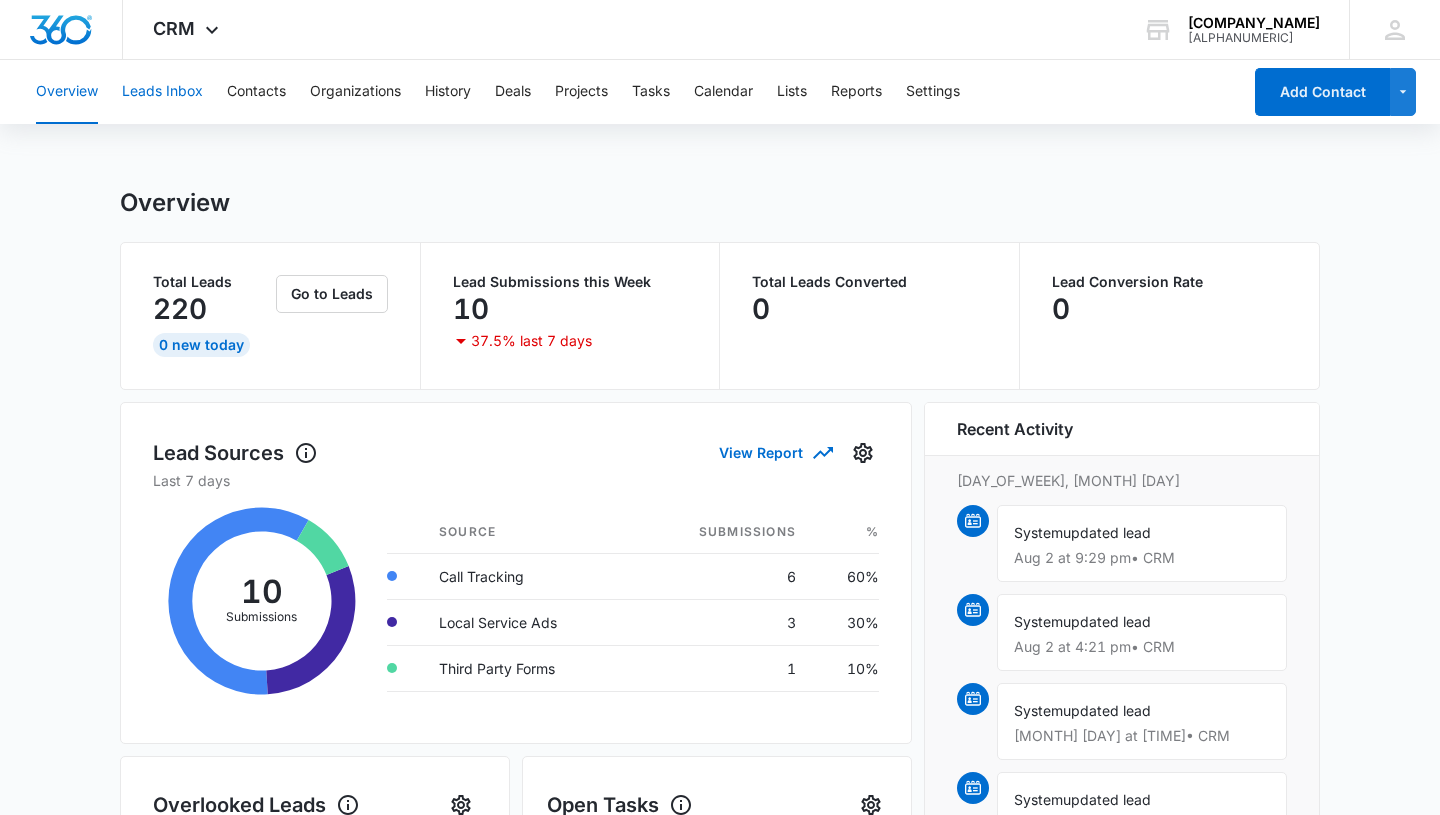 click on "Leads Inbox" at bounding box center [162, 92] 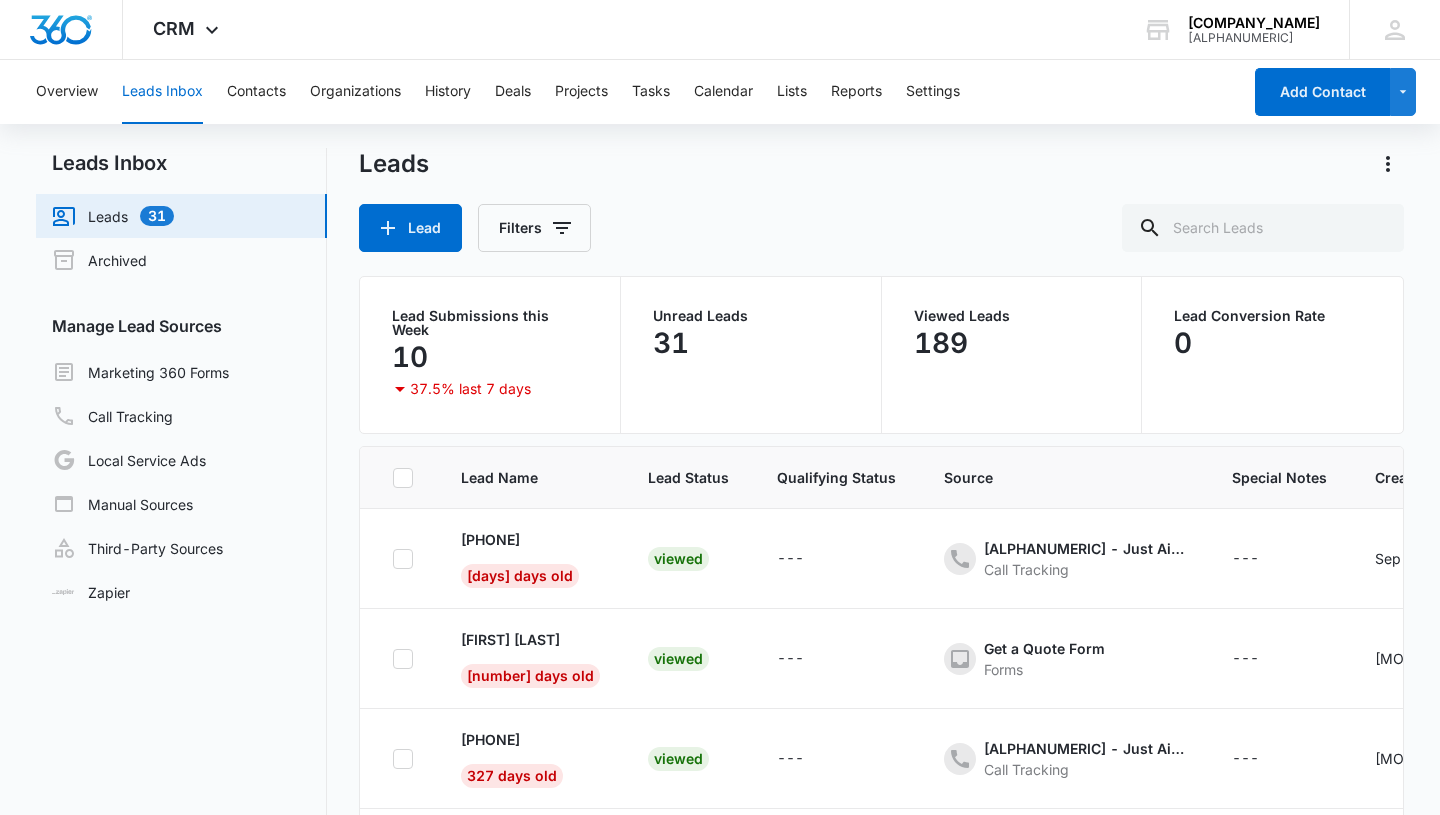 scroll, scrollTop: 154, scrollLeft: 0, axis: vertical 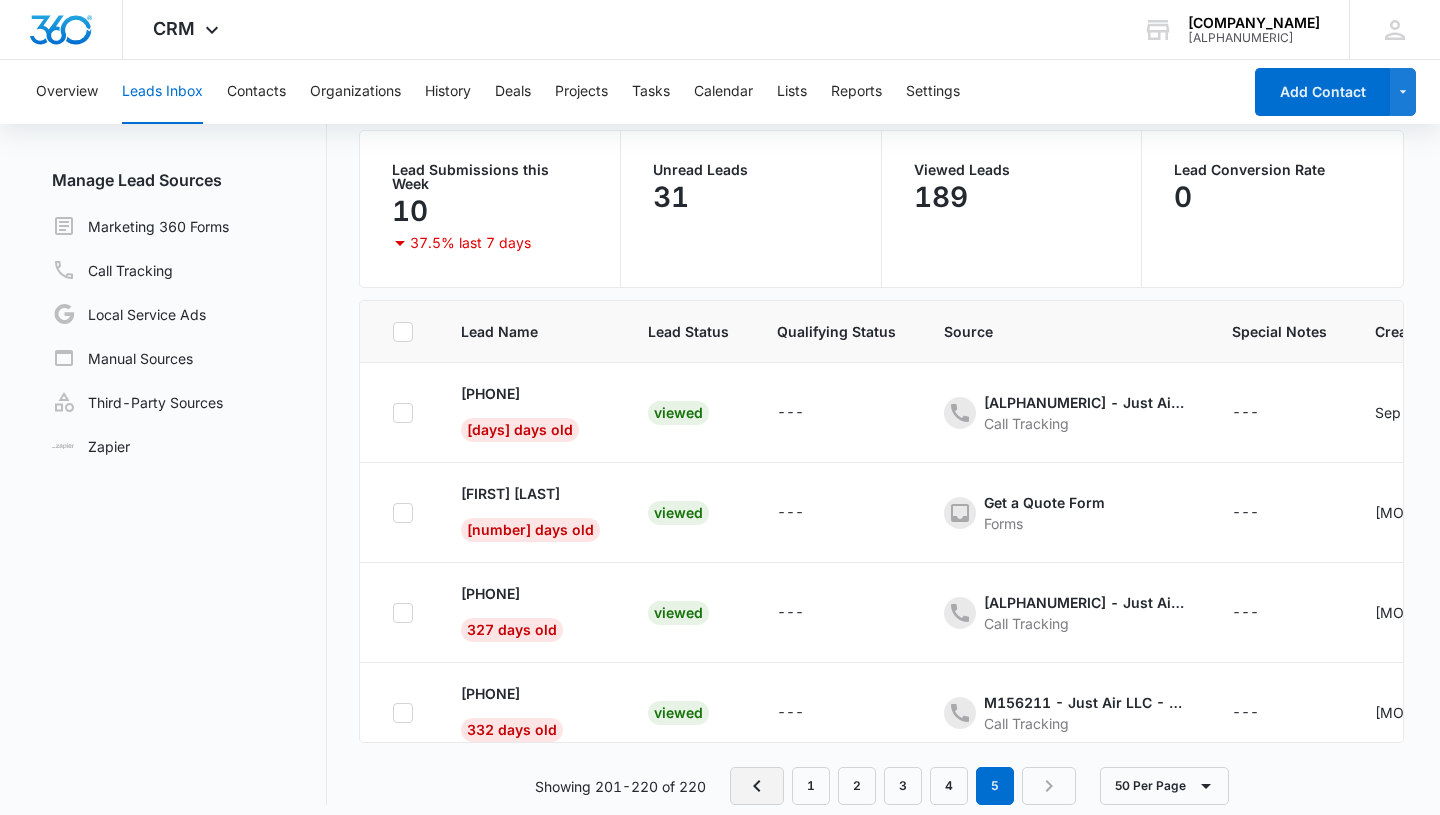 click at bounding box center (757, 786) 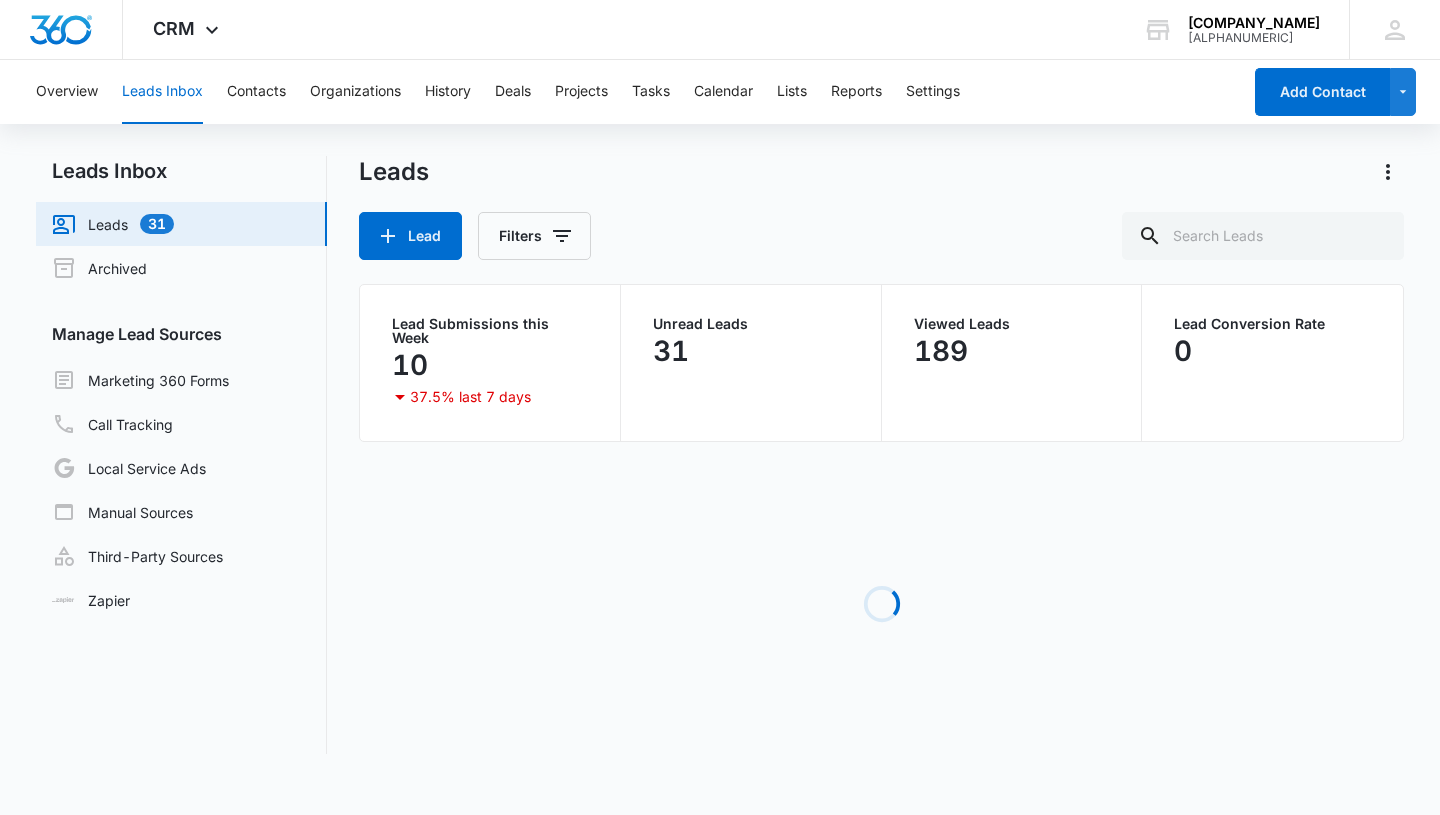 scroll, scrollTop: 0, scrollLeft: 0, axis: both 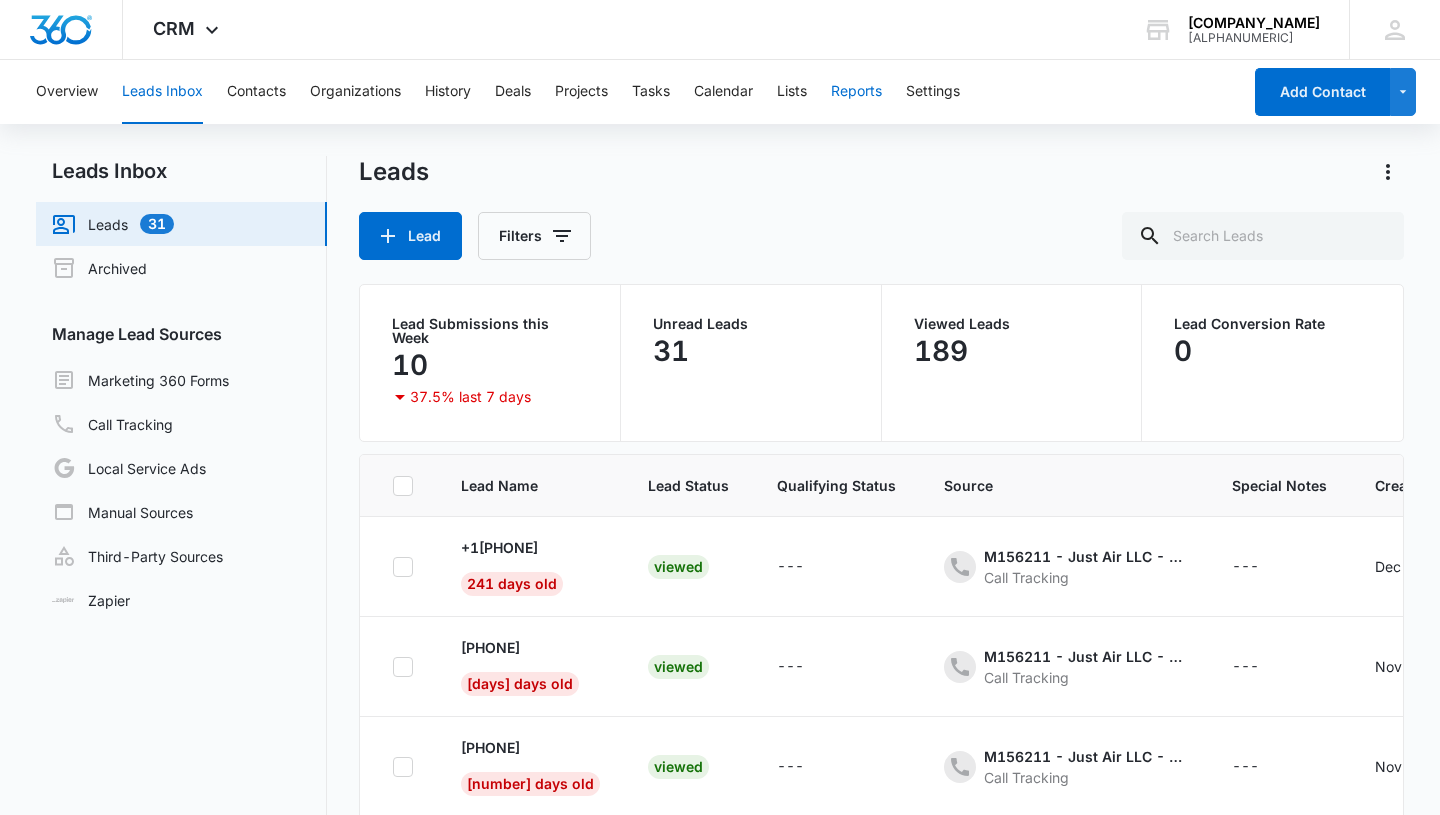 click on "Reports" at bounding box center [856, 92] 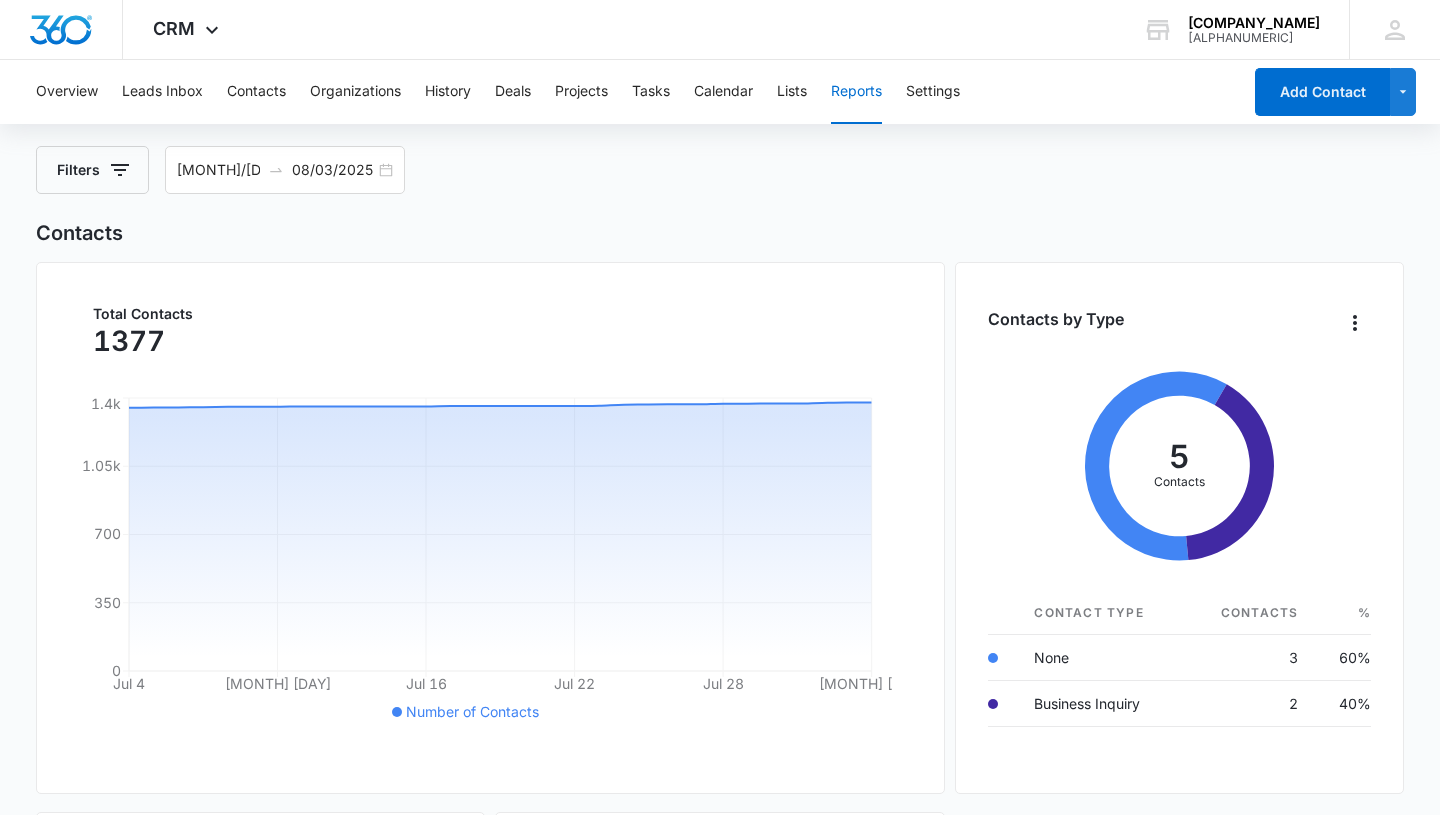 scroll, scrollTop: 0, scrollLeft: 0, axis: both 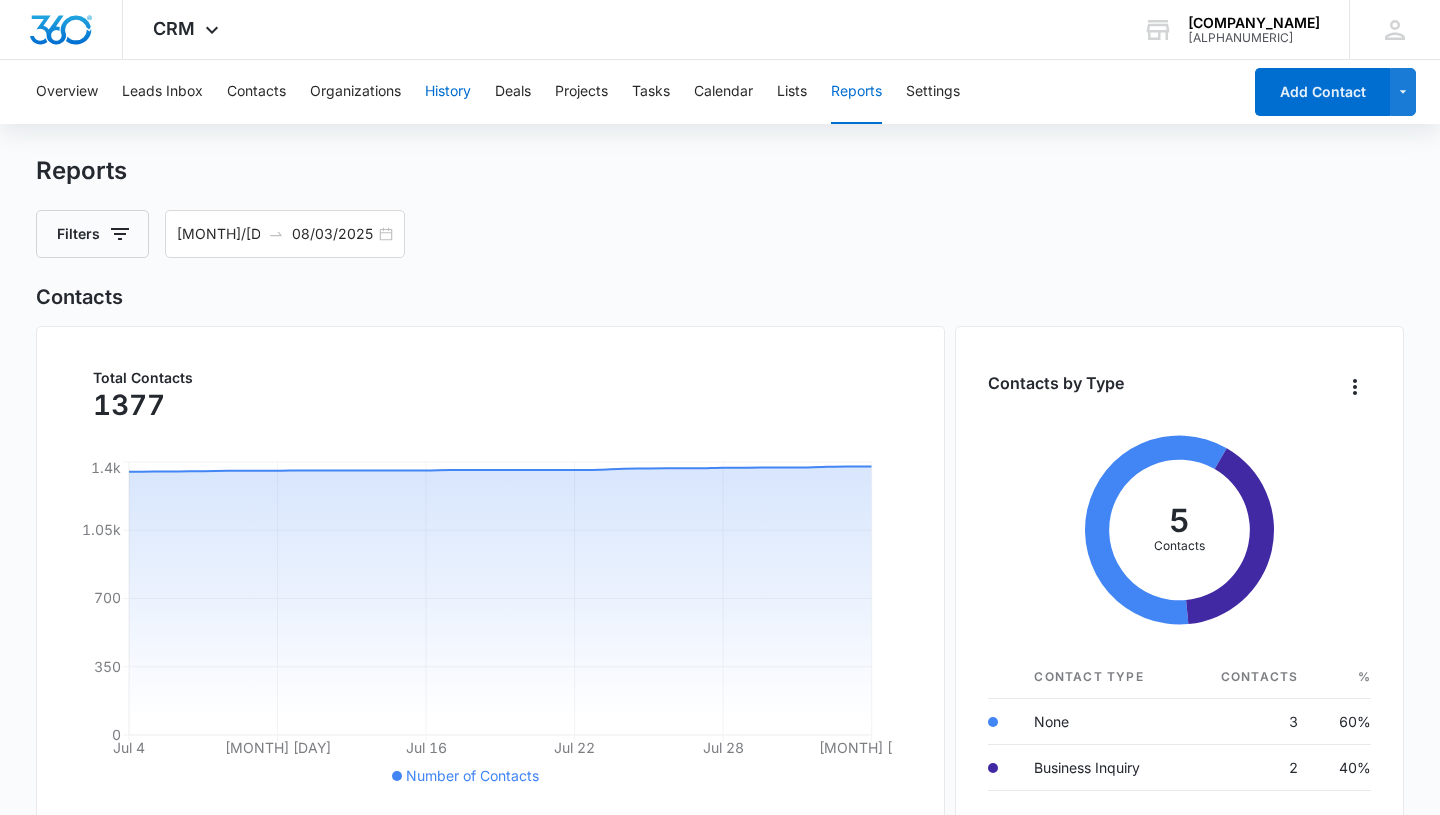click on "History" at bounding box center [448, 92] 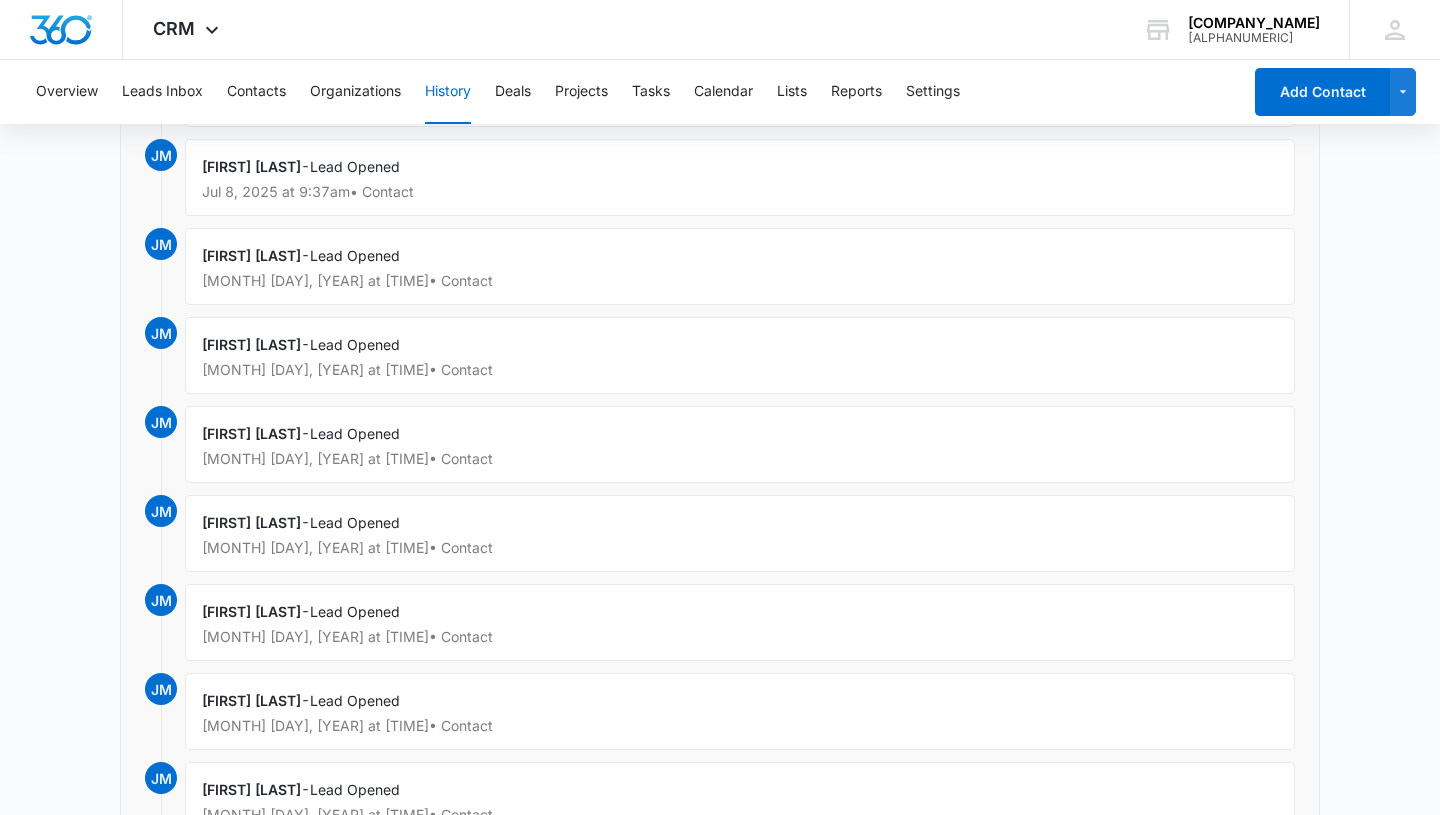 scroll, scrollTop: 15199, scrollLeft: 0, axis: vertical 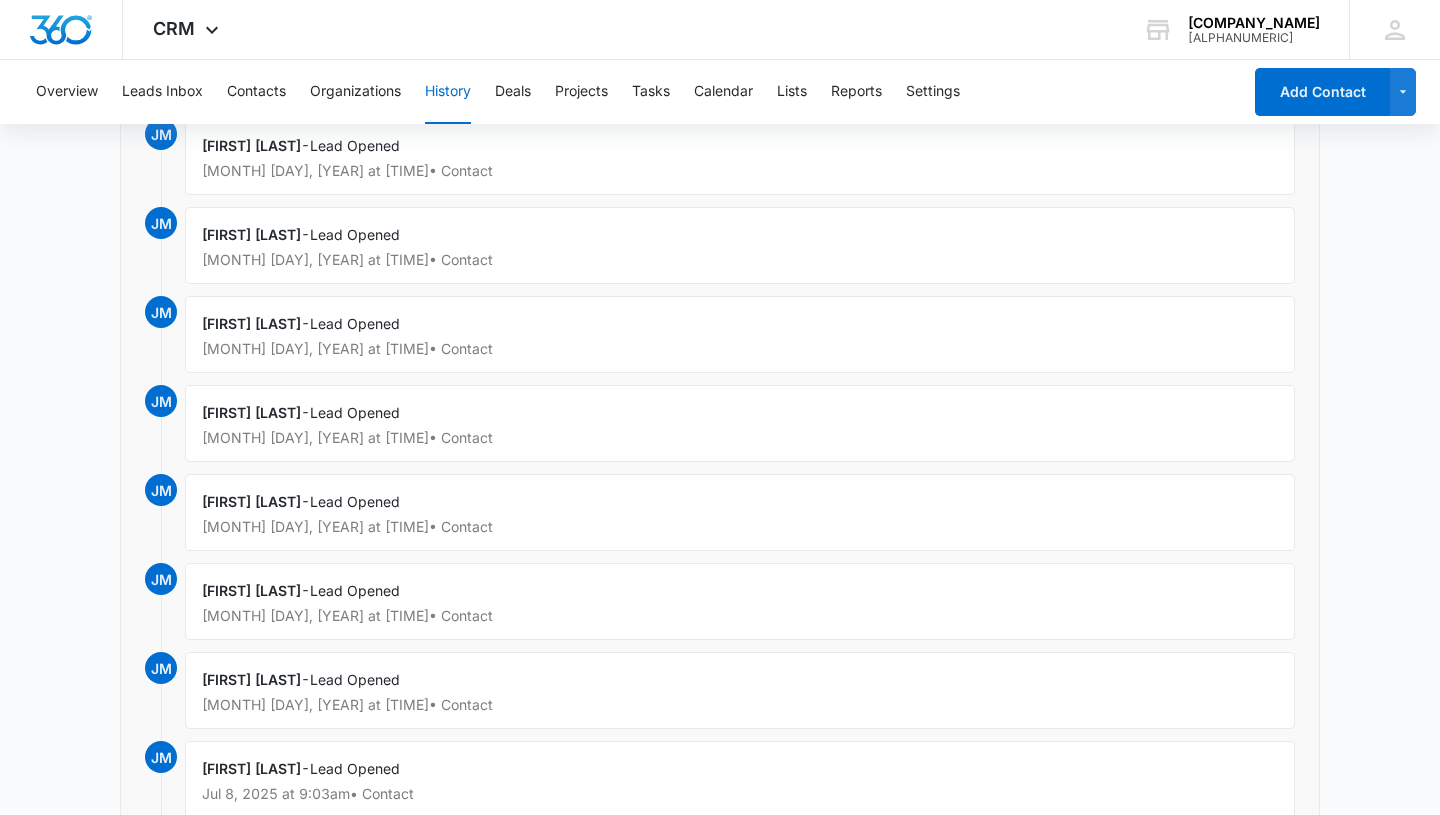 click on "Lead Opened" at bounding box center (355, 590) 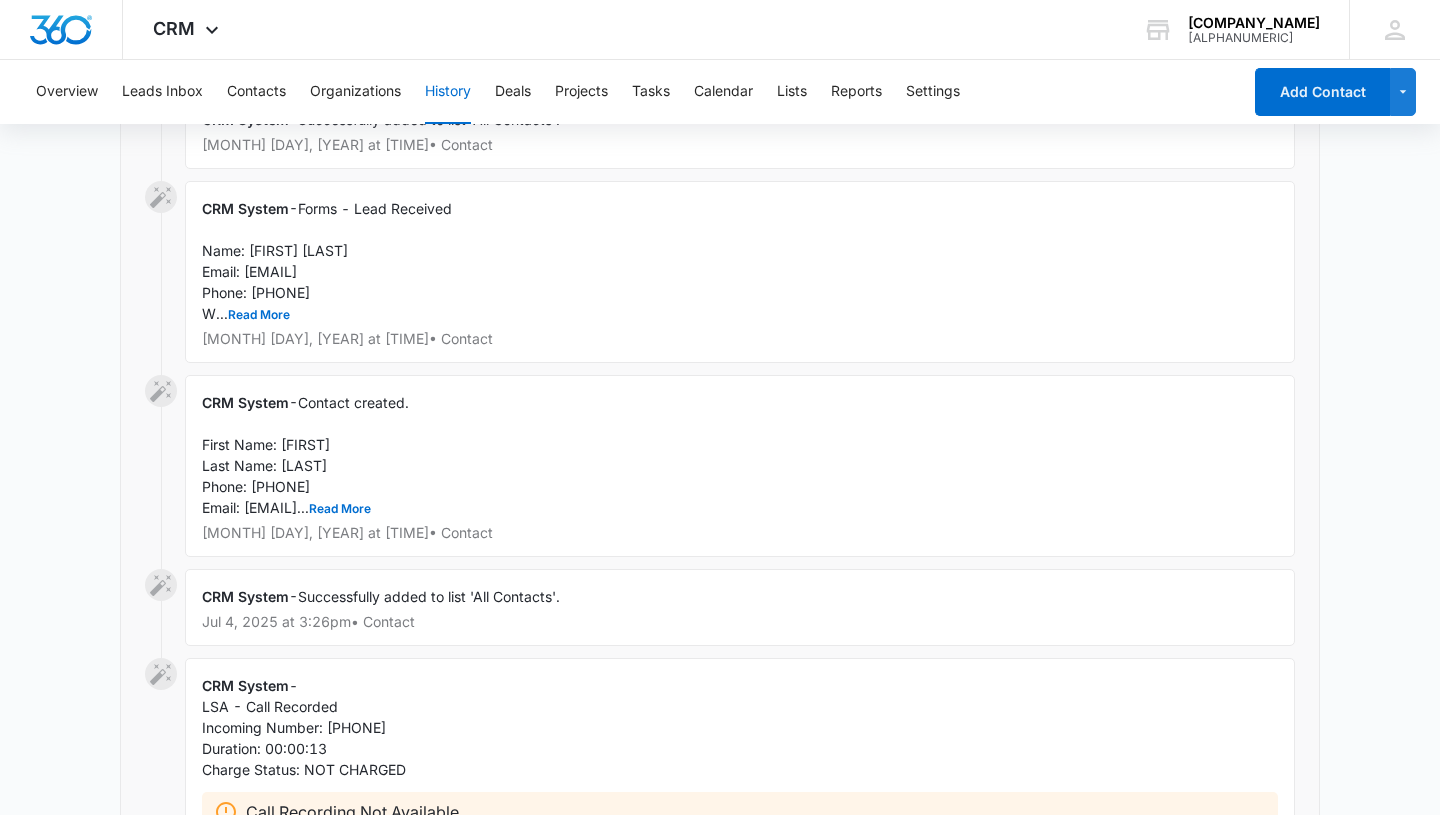 scroll, scrollTop: 27769, scrollLeft: 0, axis: vertical 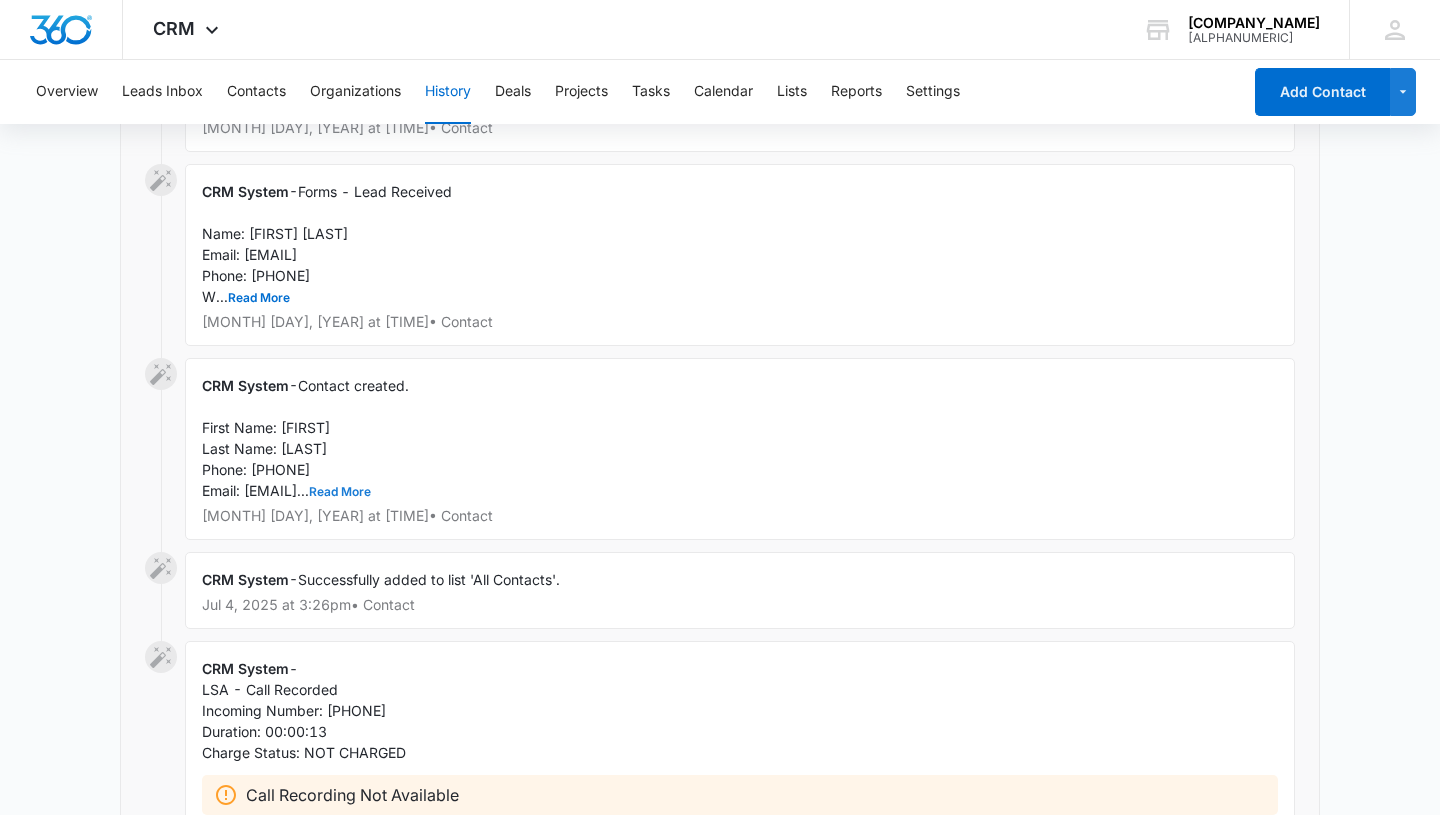 click on "Read More" at bounding box center (340, 492) 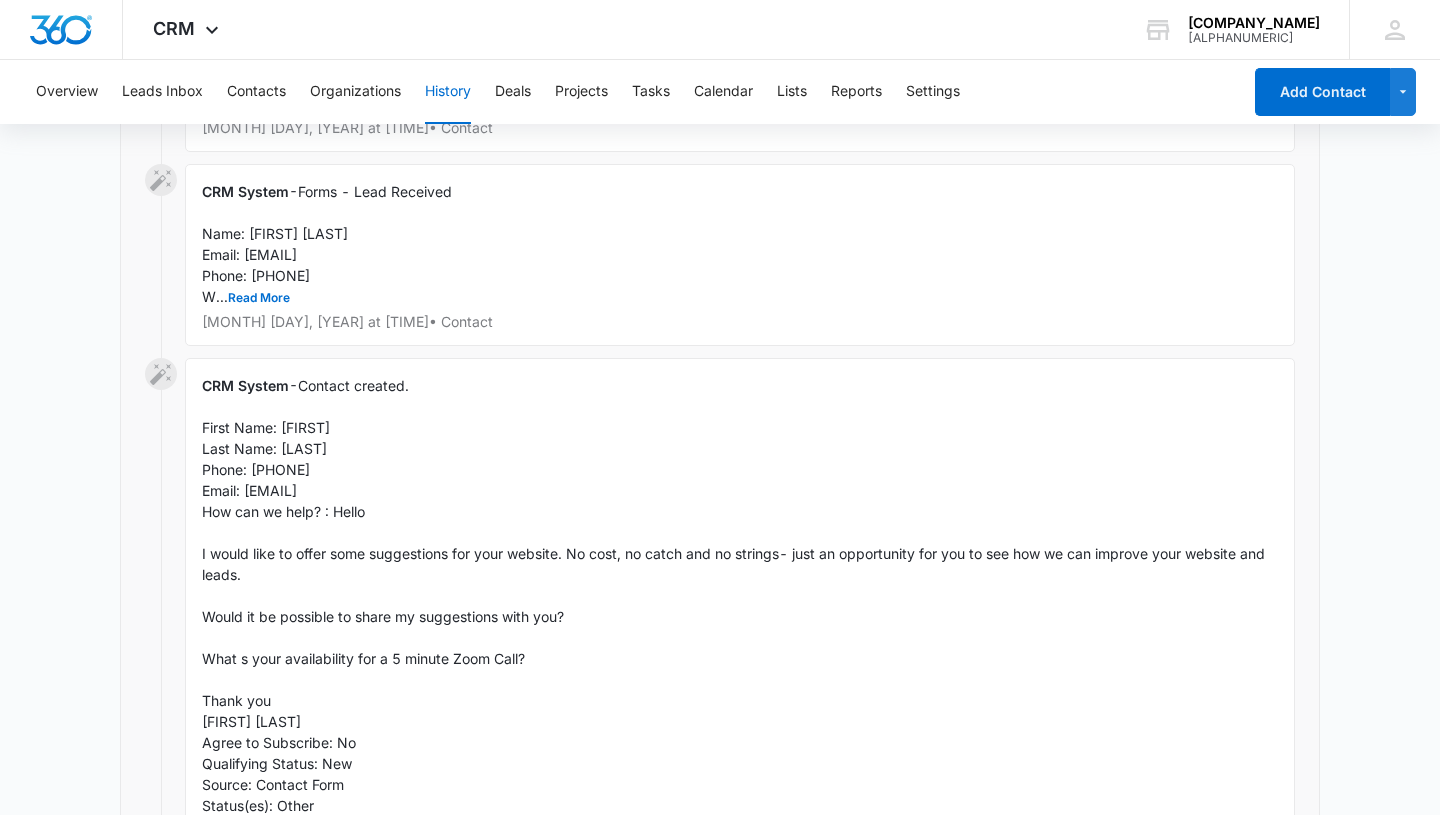 click on "CRM System  -  Contact created.
First Name: [FIRST]
Last Name: [LAST]
Phone: [PHONE]
Email: [EMAIL]
How can we help? : Hello
I would like to offer some suggestions for your website. No cost, no catch and no strings- just an opportunity for you to see how we can improve your website and leads.
Would it be possible to share my suggestions with you?
What s your availability for a 5 minute Zoom Call?
Thank you
[FIRST] [LAST]
Agree to Subscribe: No
Qualifying Status: New
Source: Contact Form
Status(es): Other
Type(s): Business Inquiry
Assignee(s):  Show Less Jul 4, 2025 at 10:49pm  • Contact" at bounding box center (720, 633) 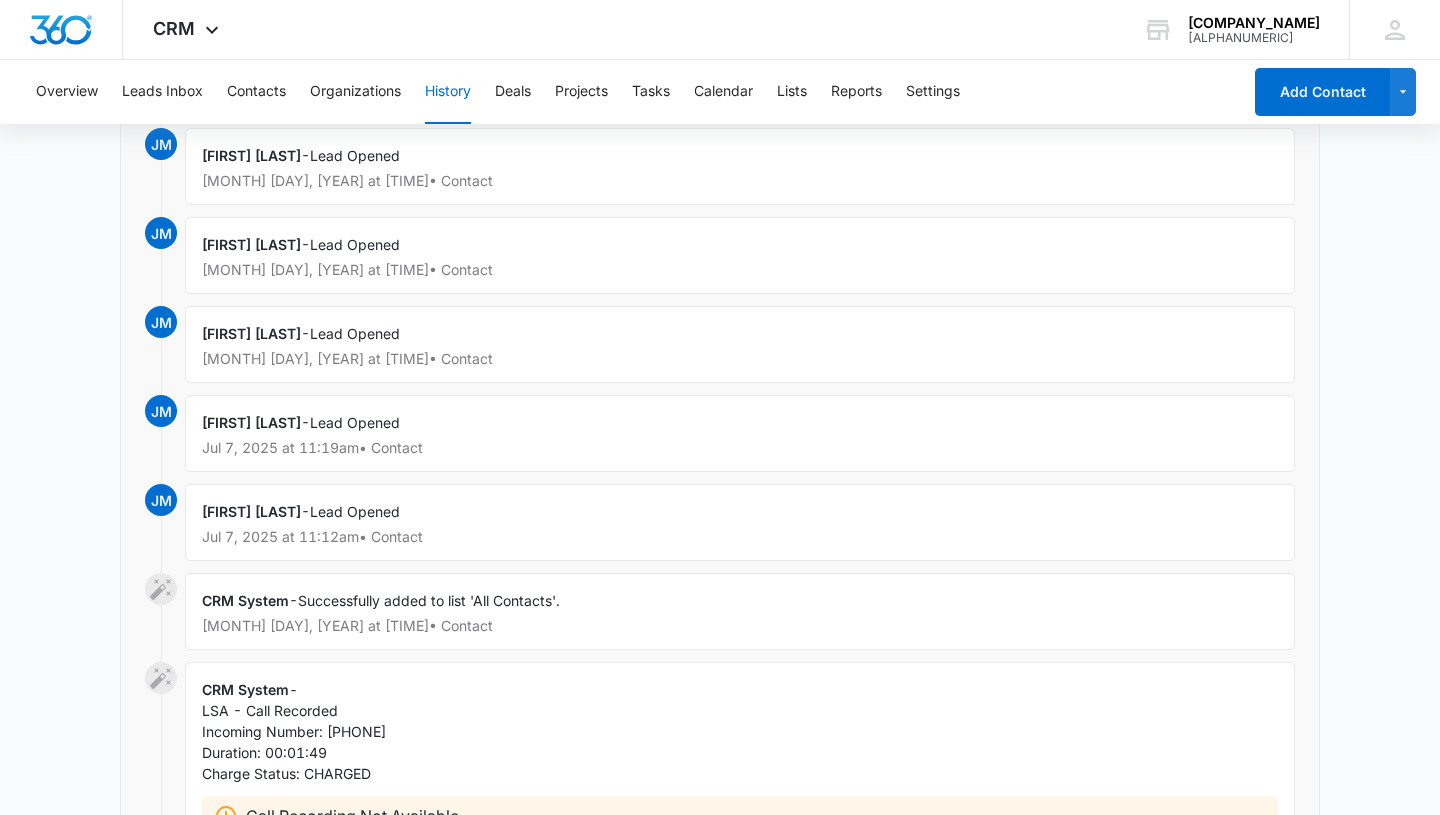 scroll, scrollTop: 26958, scrollLeft: 0, axis: vertical 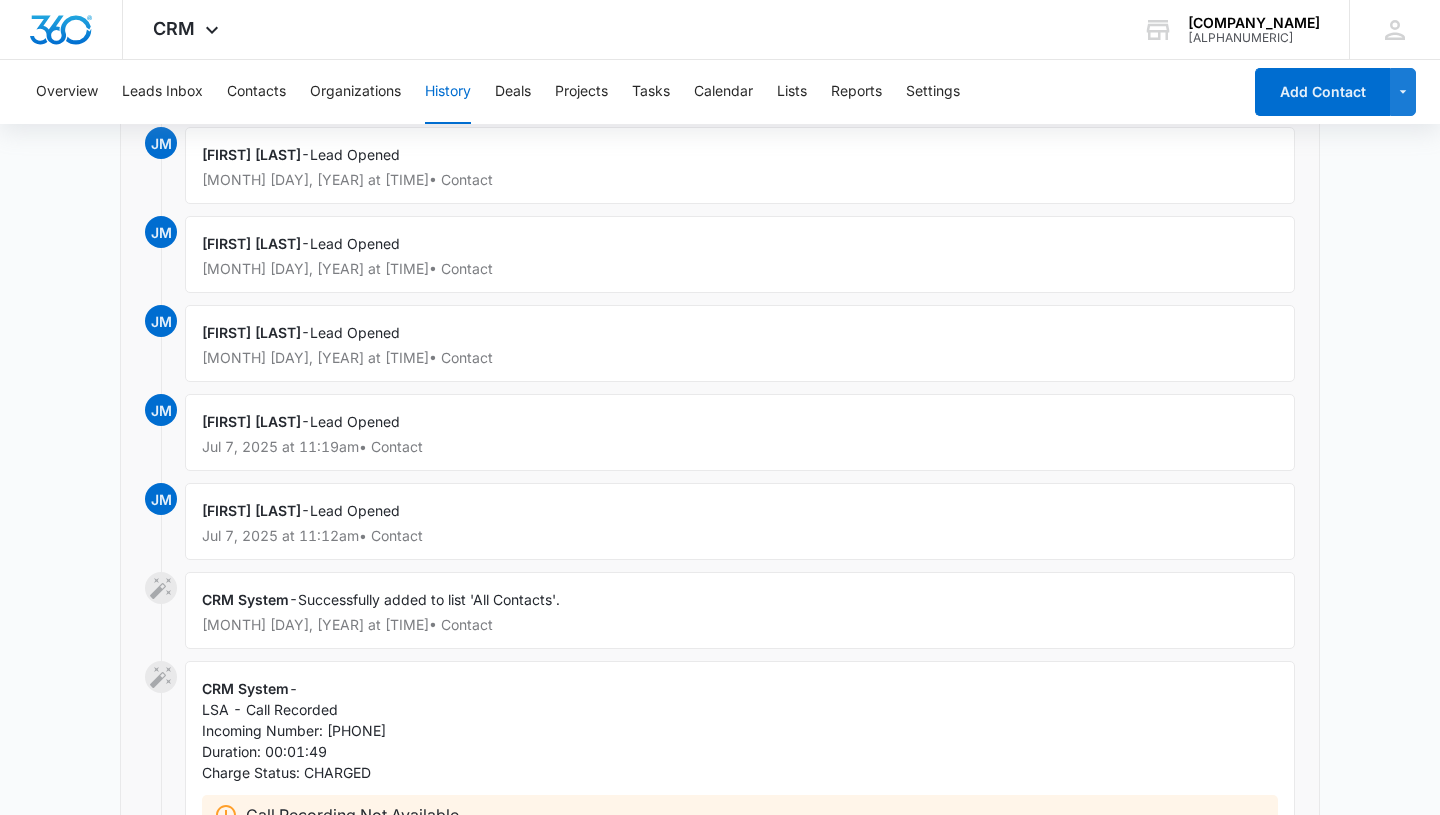 click on "[FIRST] [LAST]" at bounding box center [251, 510] 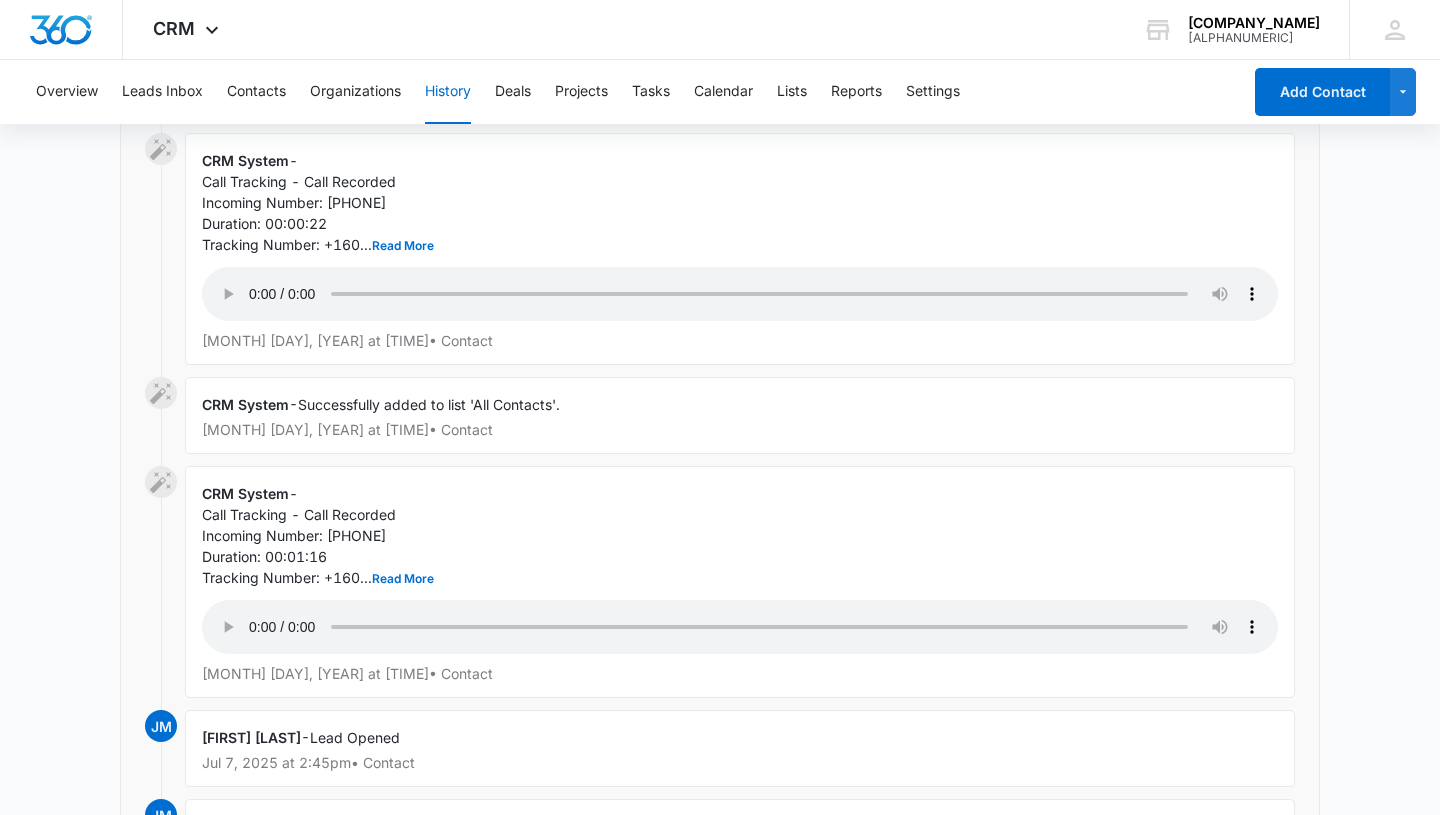 scroll, scrollTop: 16239, scrollLeft: 0, axis: vertical 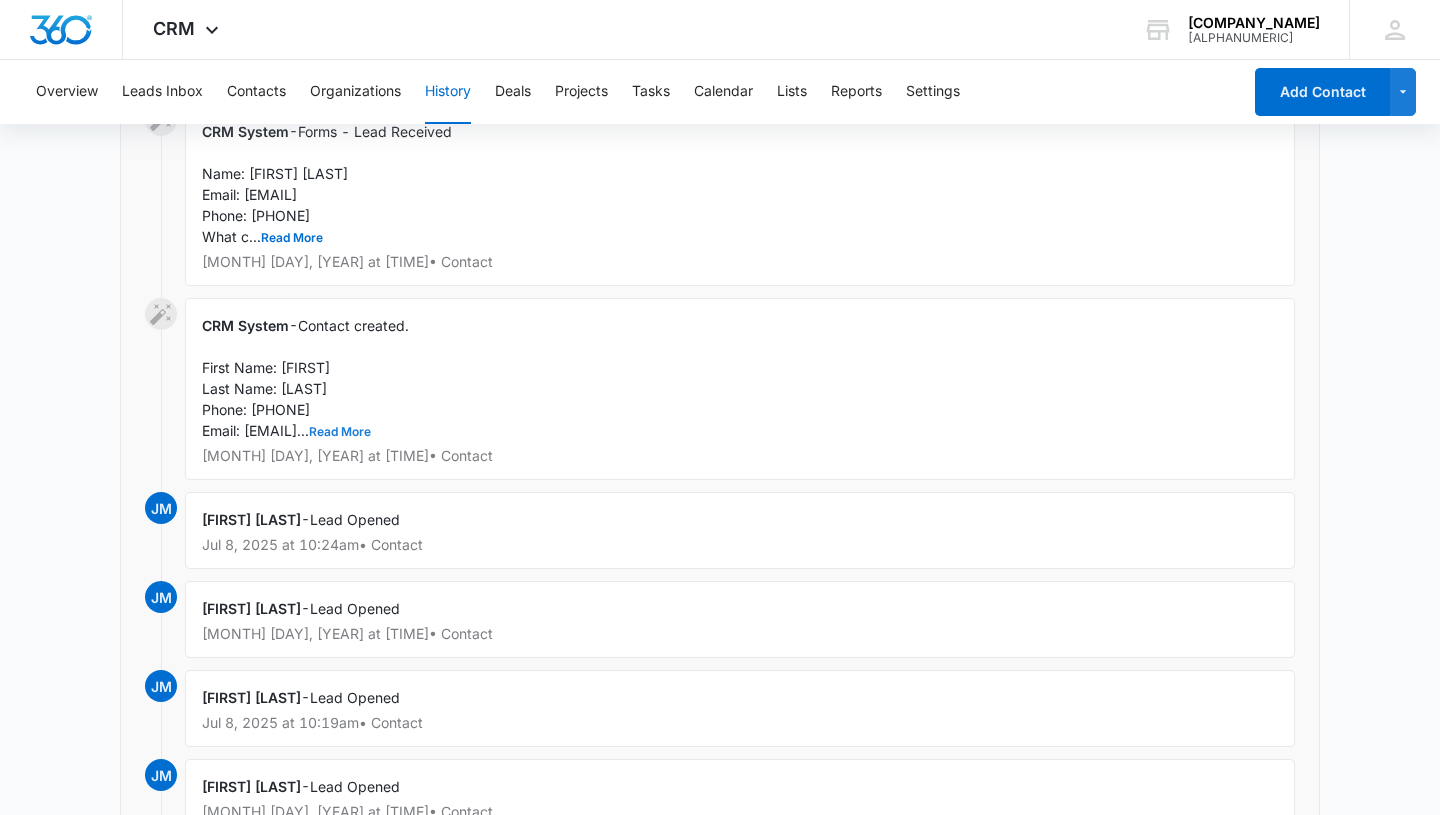 click on "Read More" at bounding box center (340, 432) 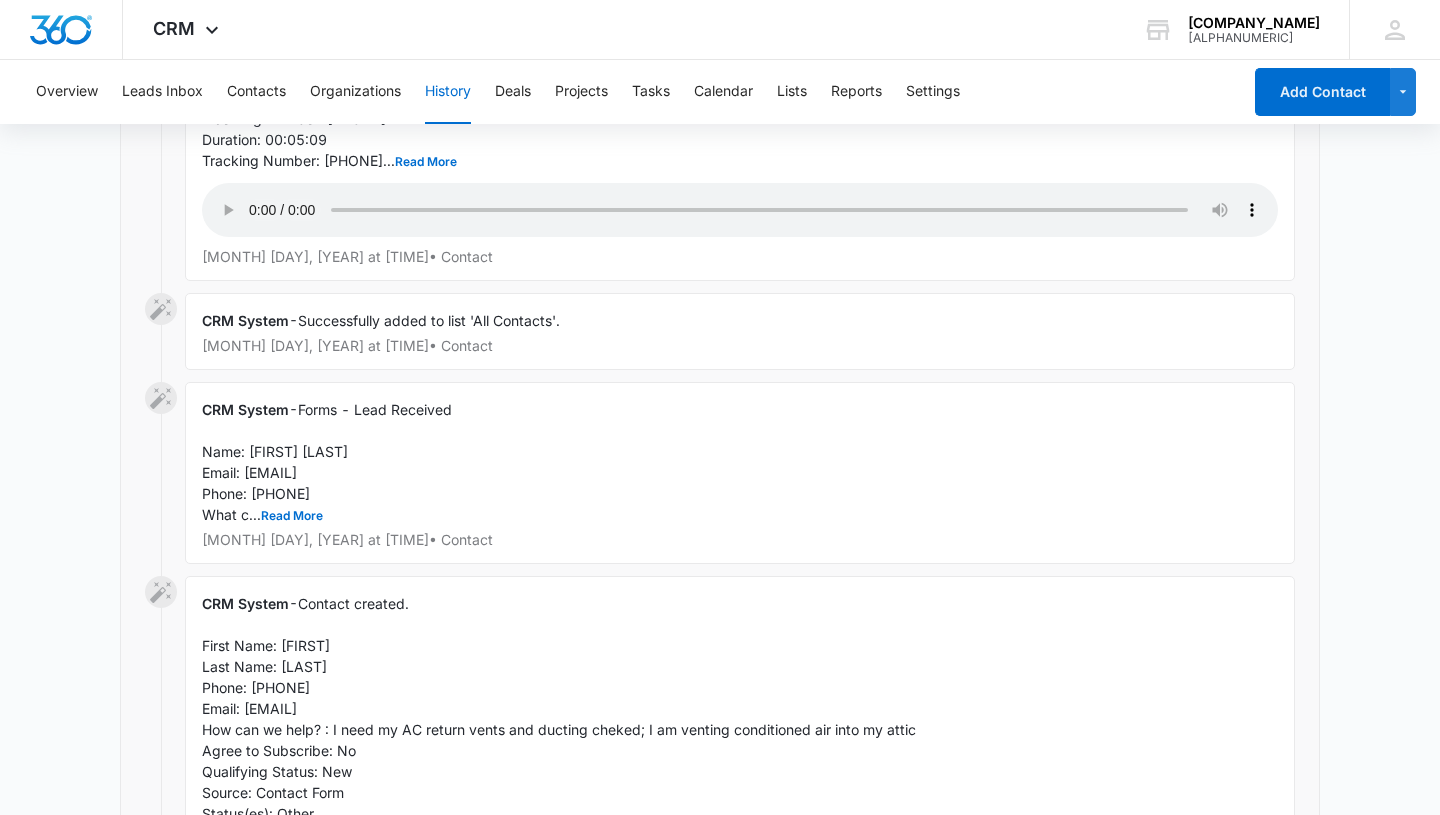 scroll, scrollTop: 12854, scrollLeft: 0, axis: vertical 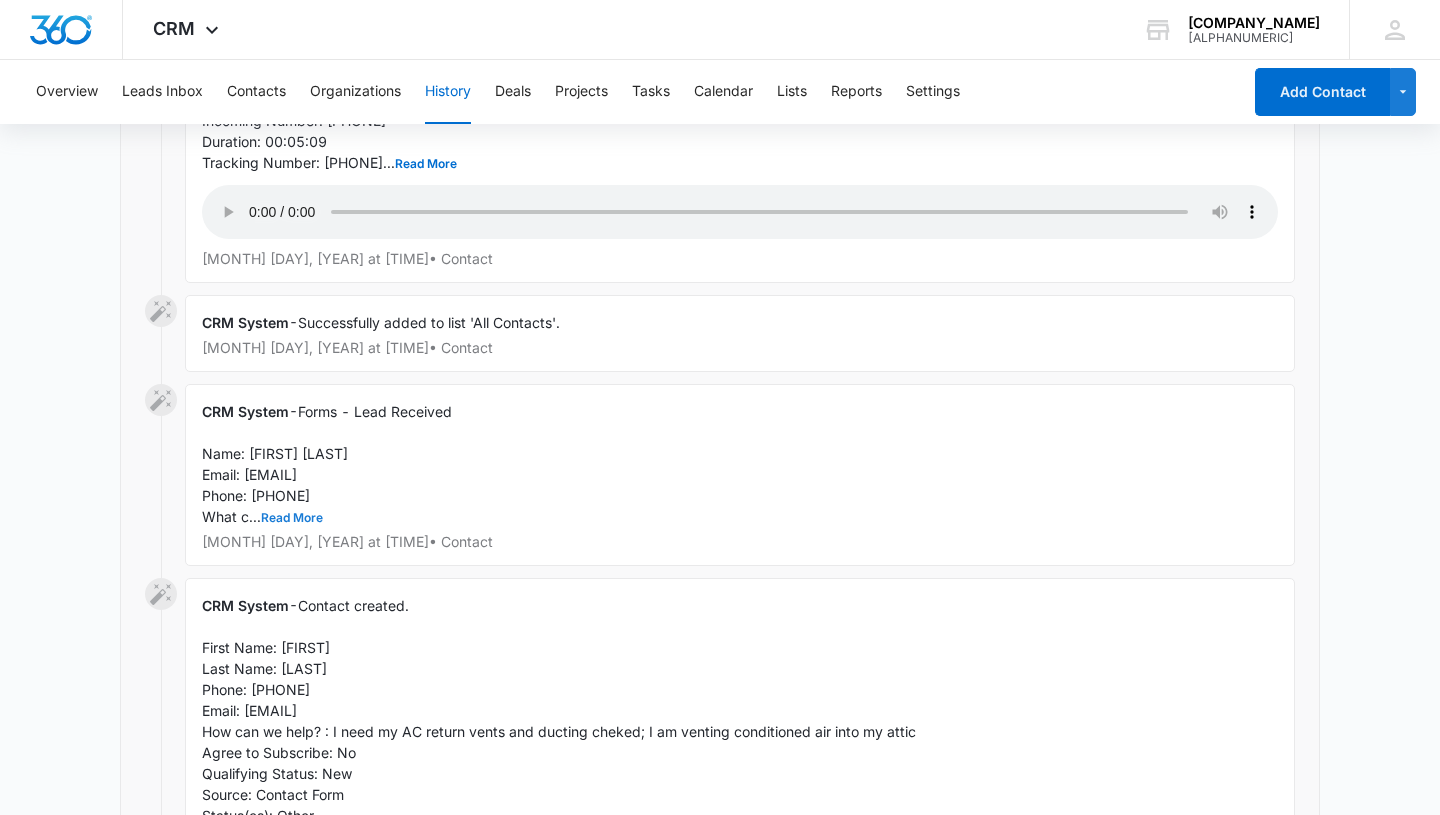 click on "Read More" at bounding box center [292, 518] 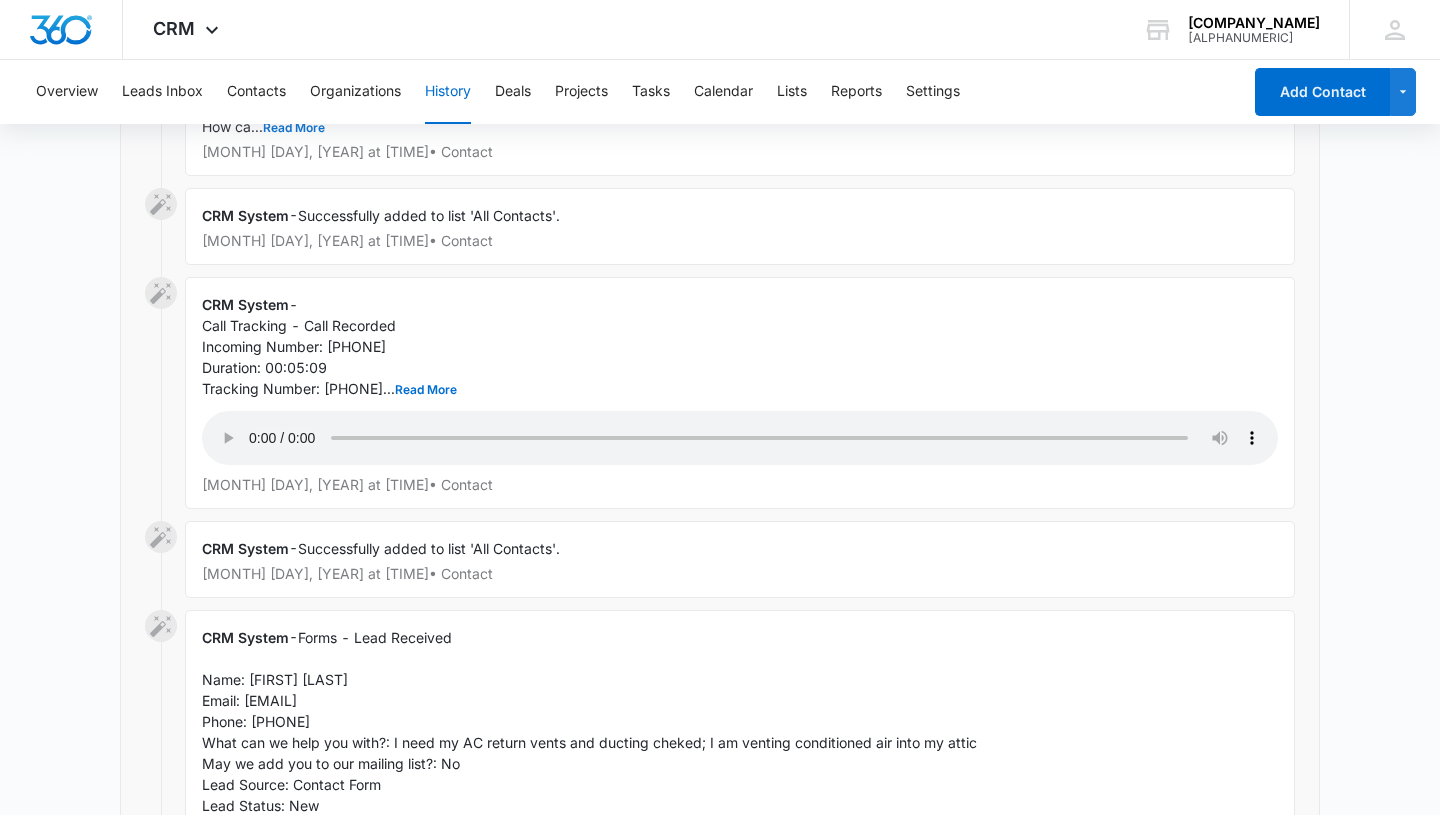 scroll, scrollTop: 12627, scrollLeft: 0, axis: vertical 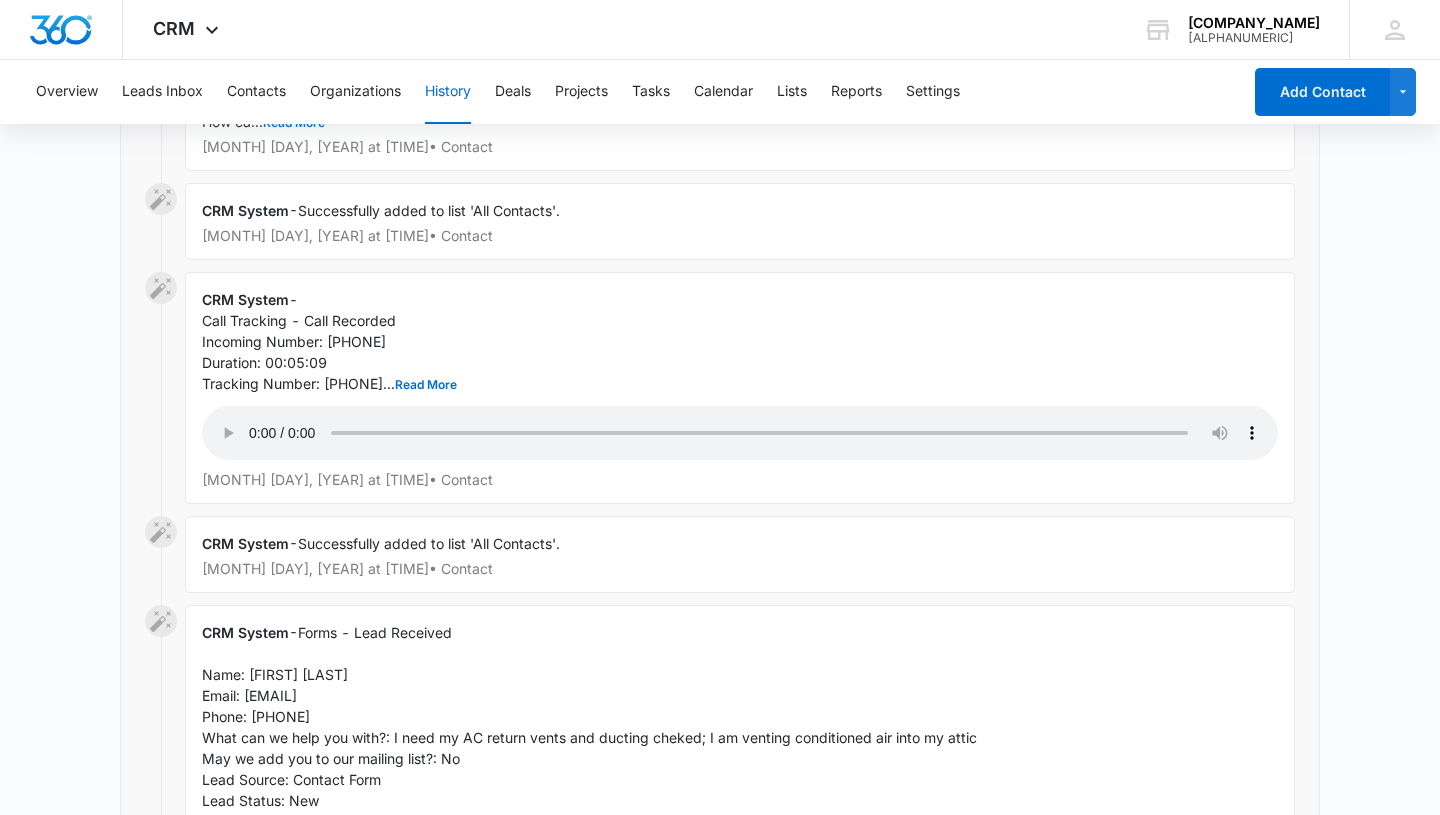 type 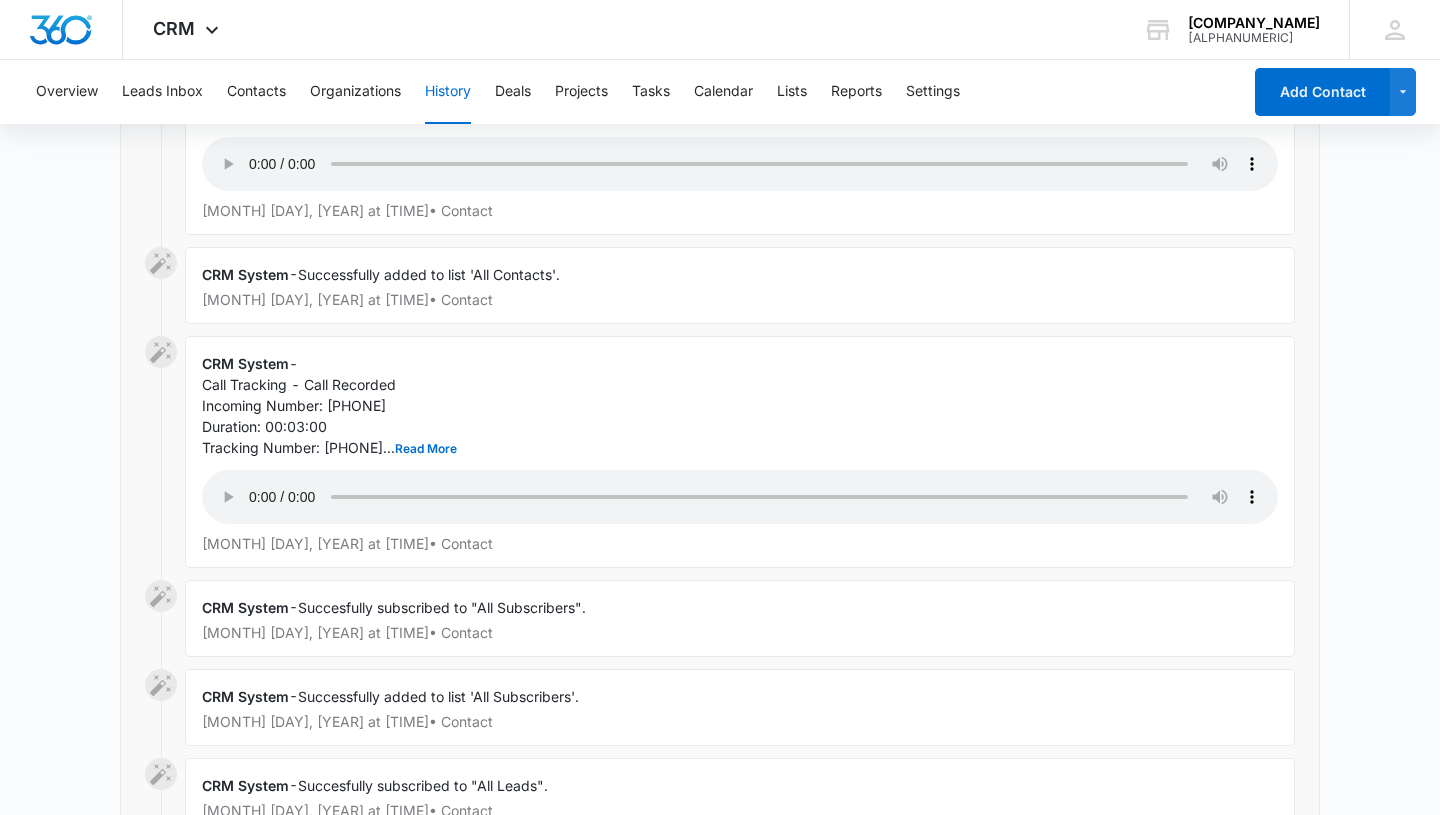 scroll, scrollTop: 11685, scrollLeft: 0, axis: vertical 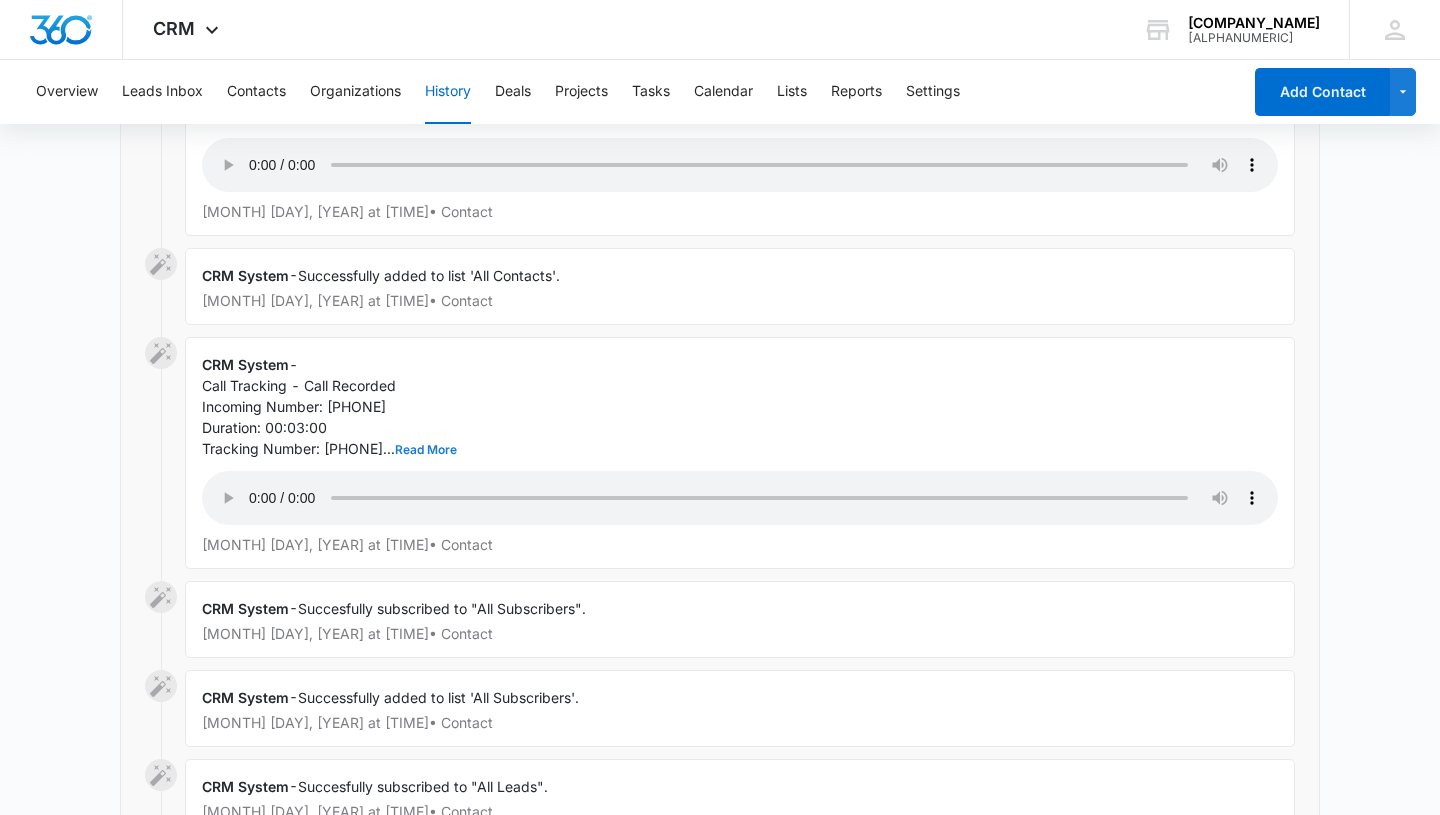 click on "Read More" at bounding box center [426, 450] 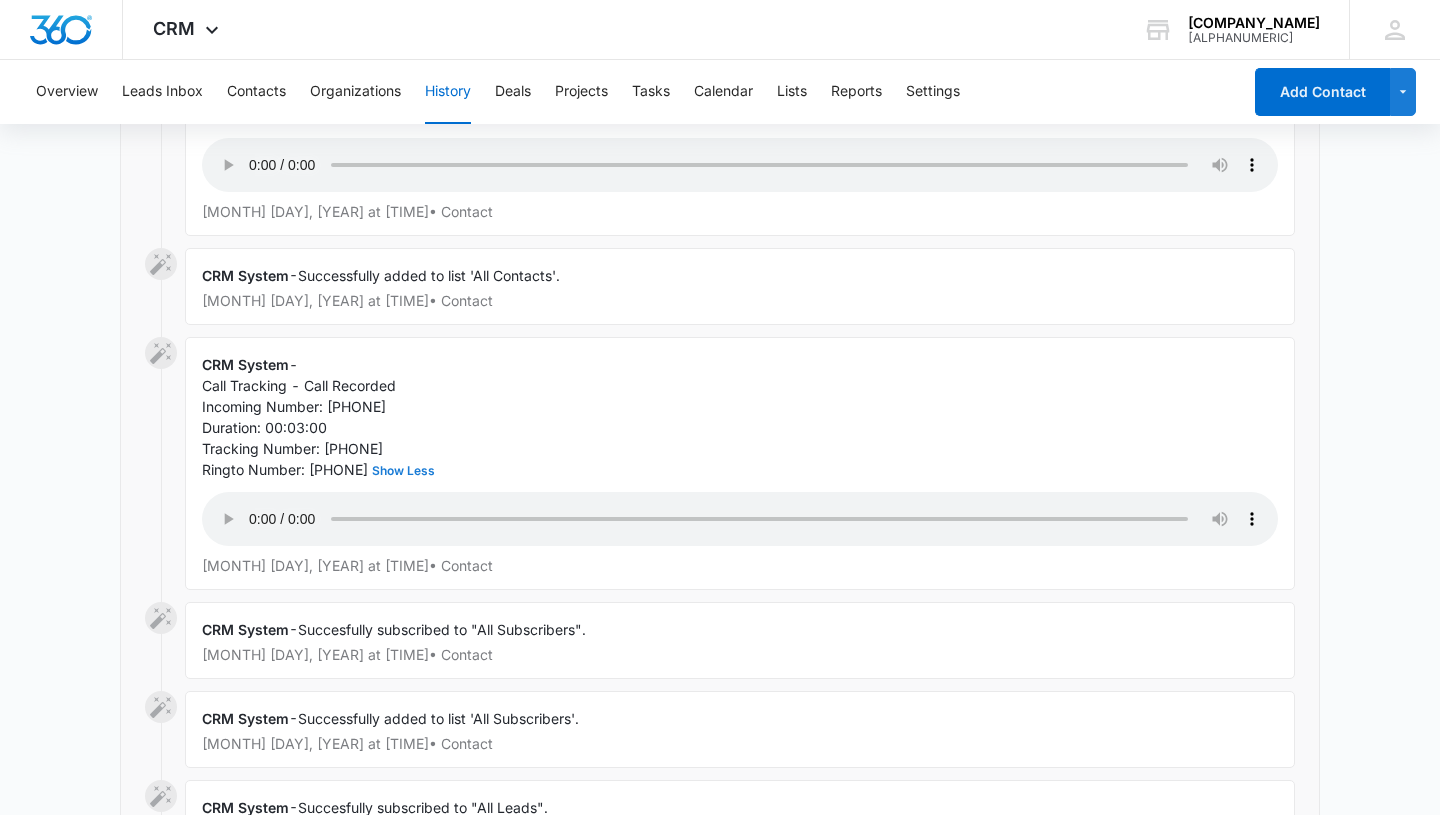 click on "Show Less" at bounding box center [403, 471] 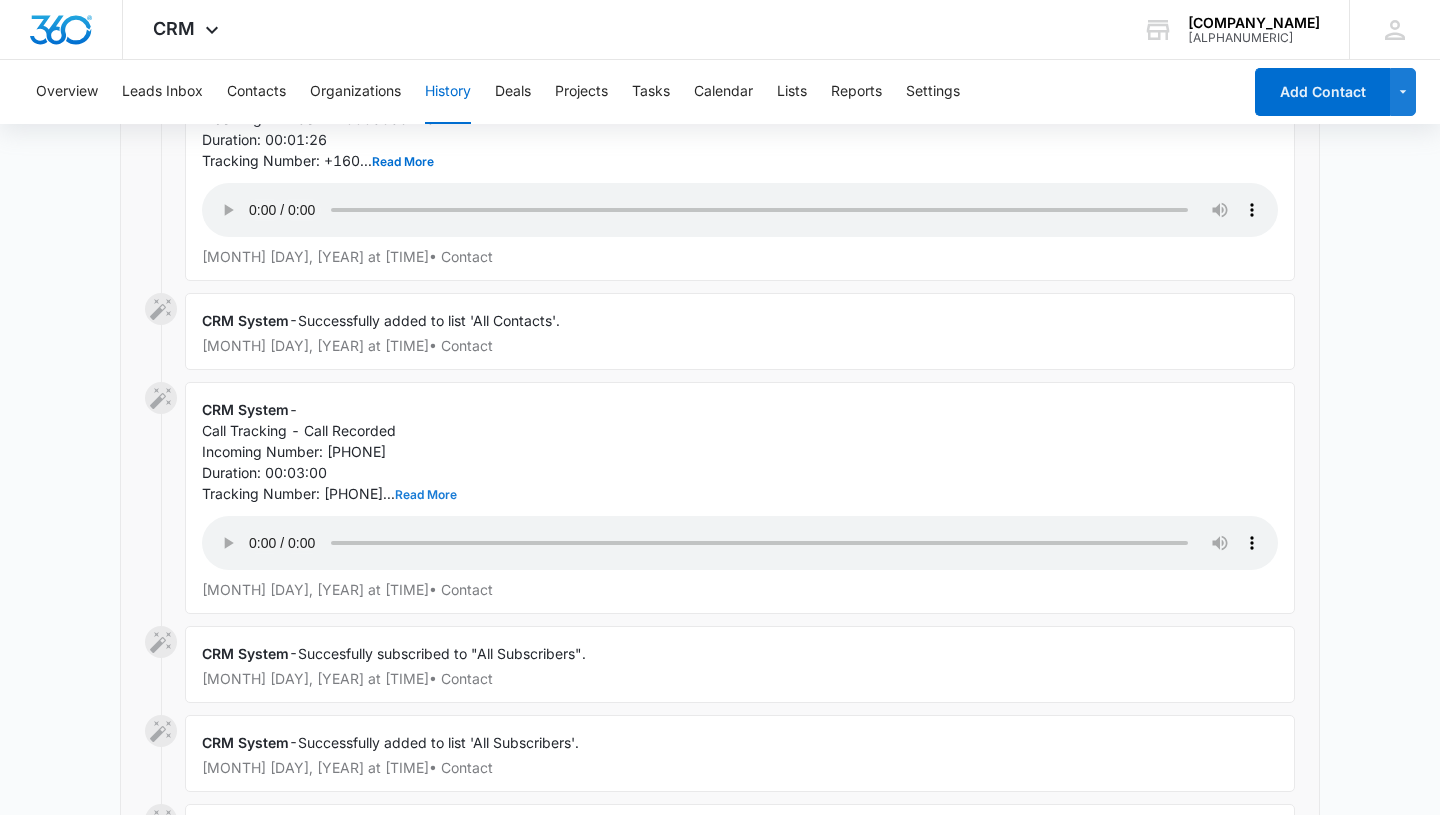 scroll, scrollTop: 11642, scrollLeft: 0, axis: vertical 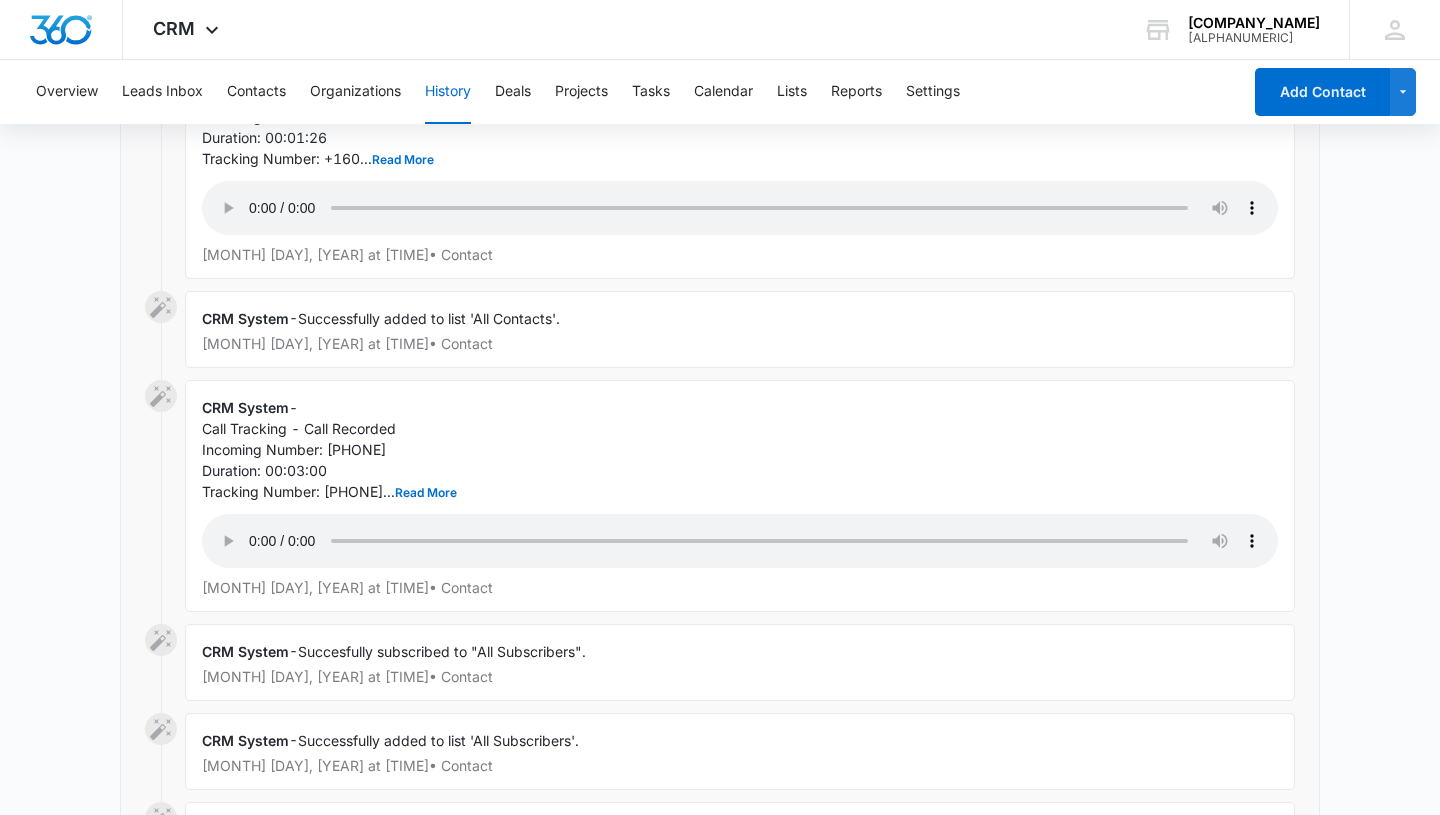 type 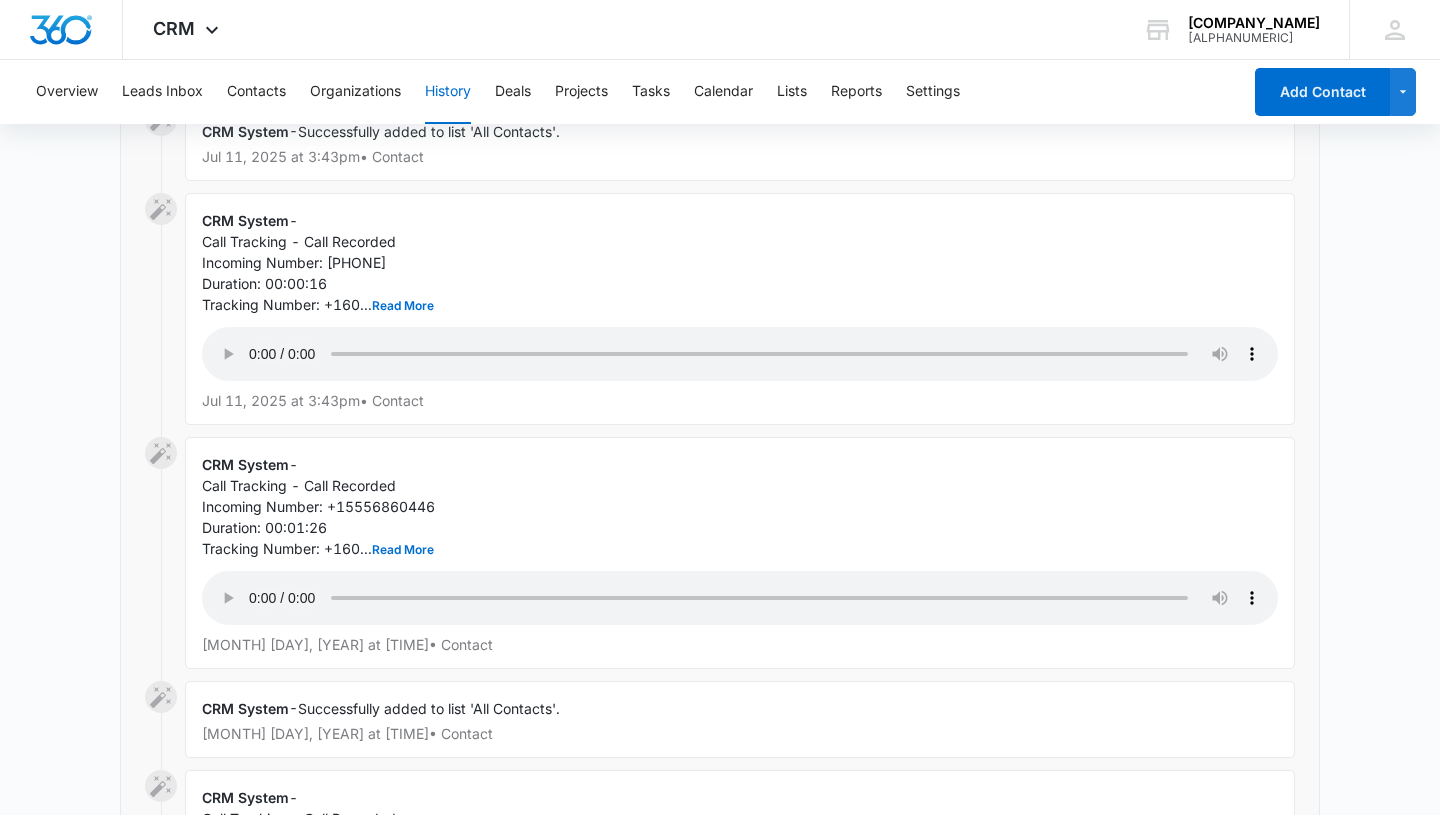 scroll, scrollTop: 11251, scrollLeft: 0, axis: vertical 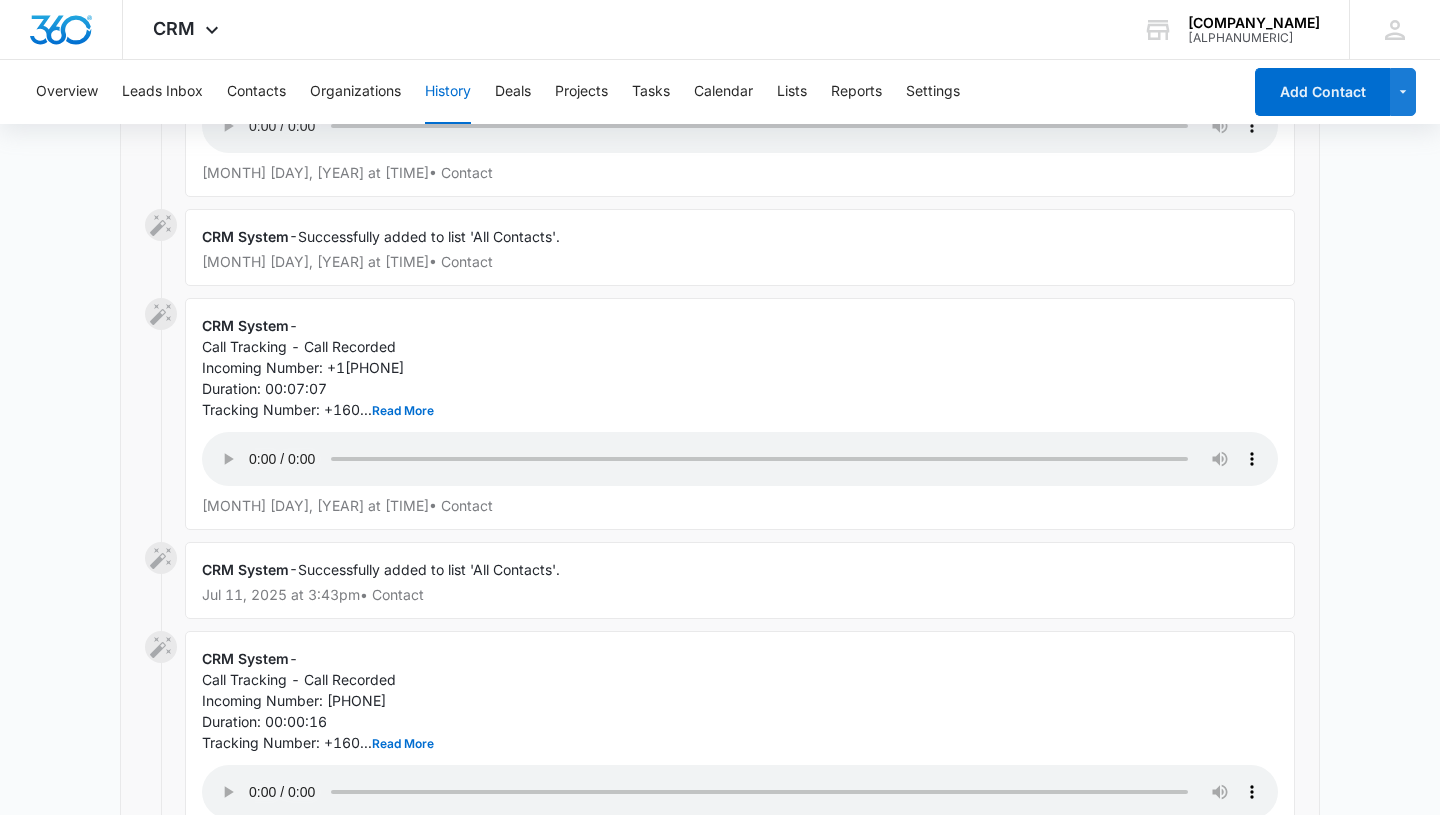 click on "Read More" at bounding box center [403, 411] 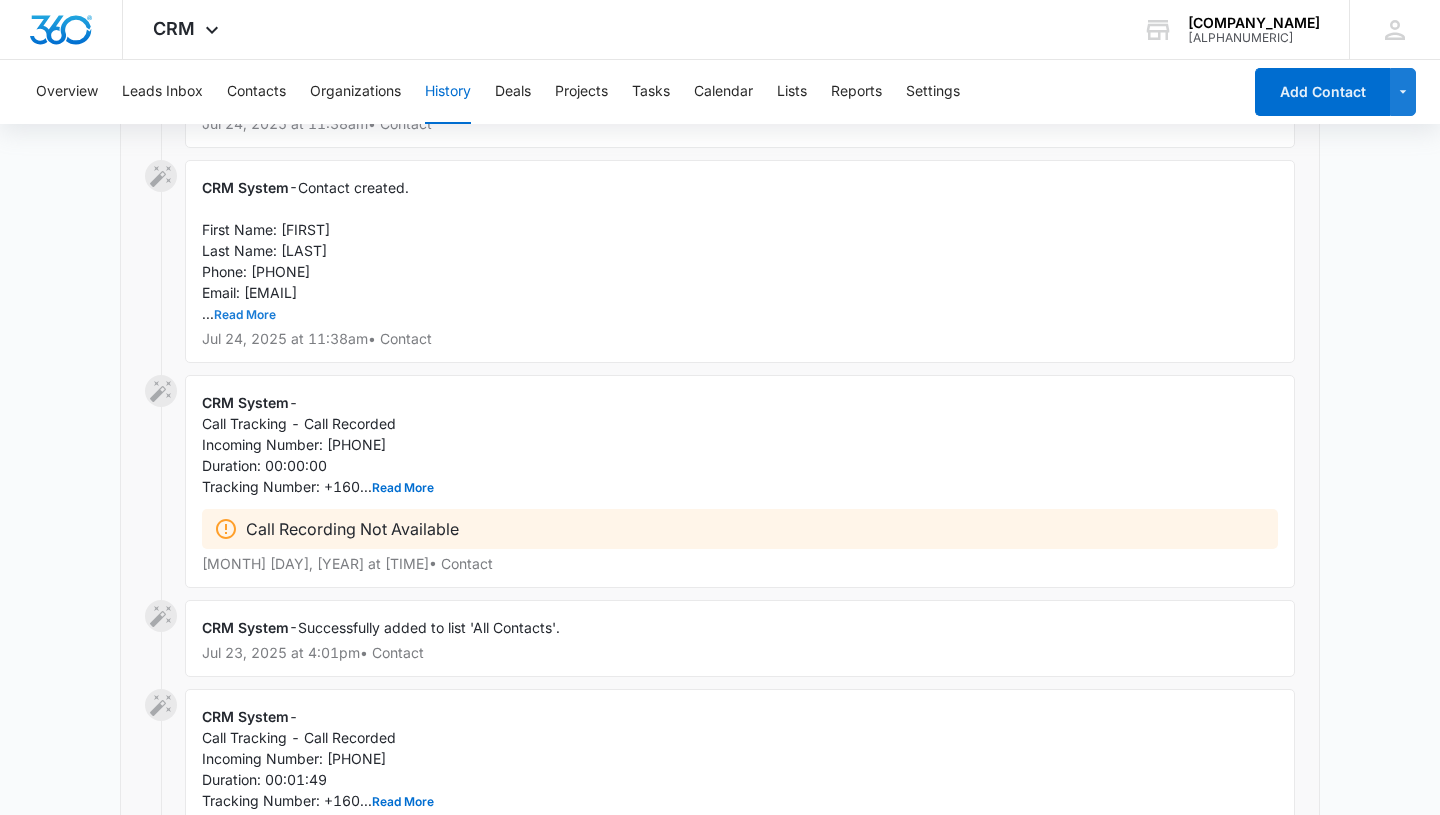 click on "Read More" at bounding box center [245, 315] 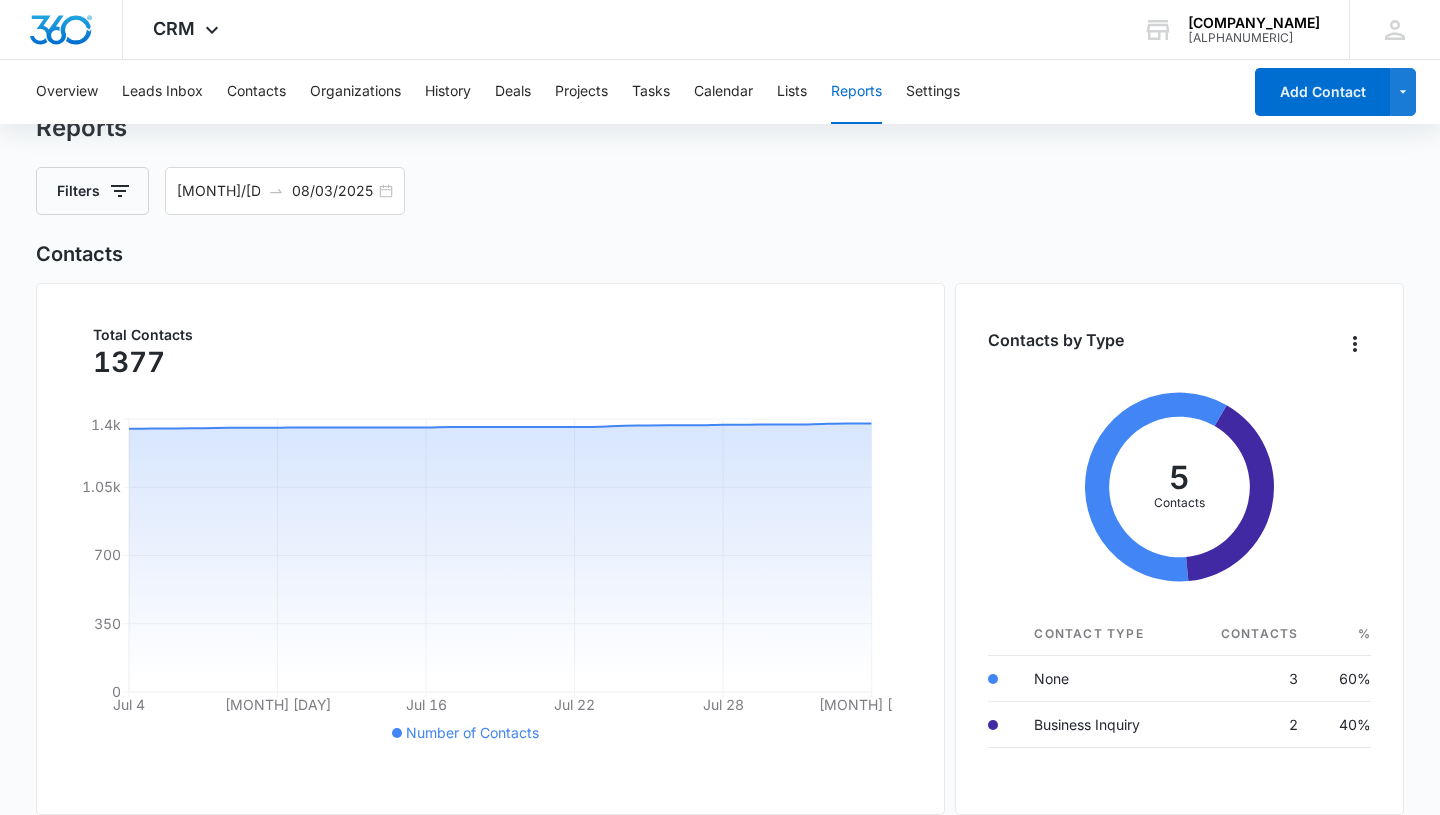 scroll, scrollTop: 0, scrollLeft: 0, axis: both 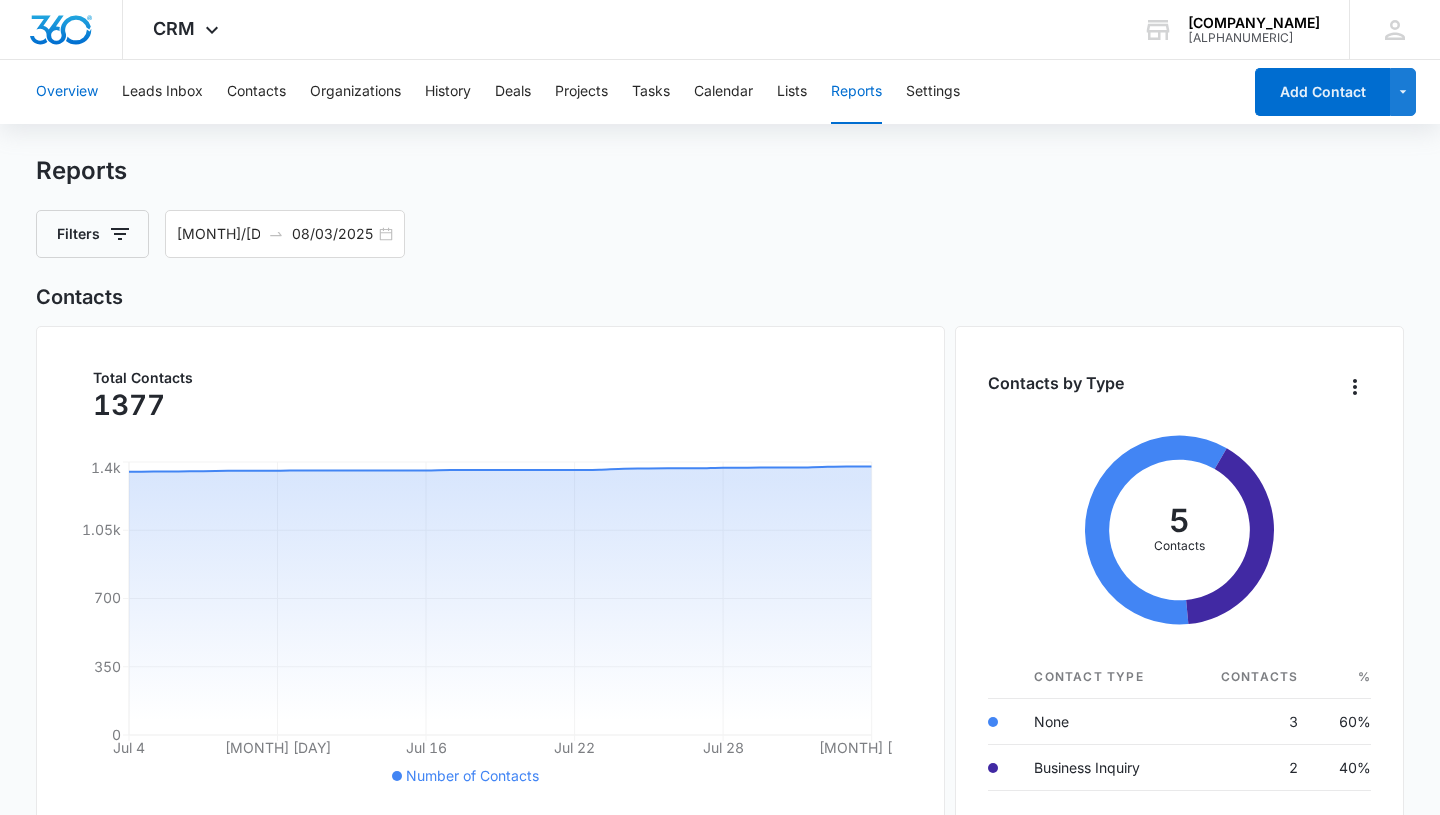 click on "Overview" at bounding box center (67, 92) 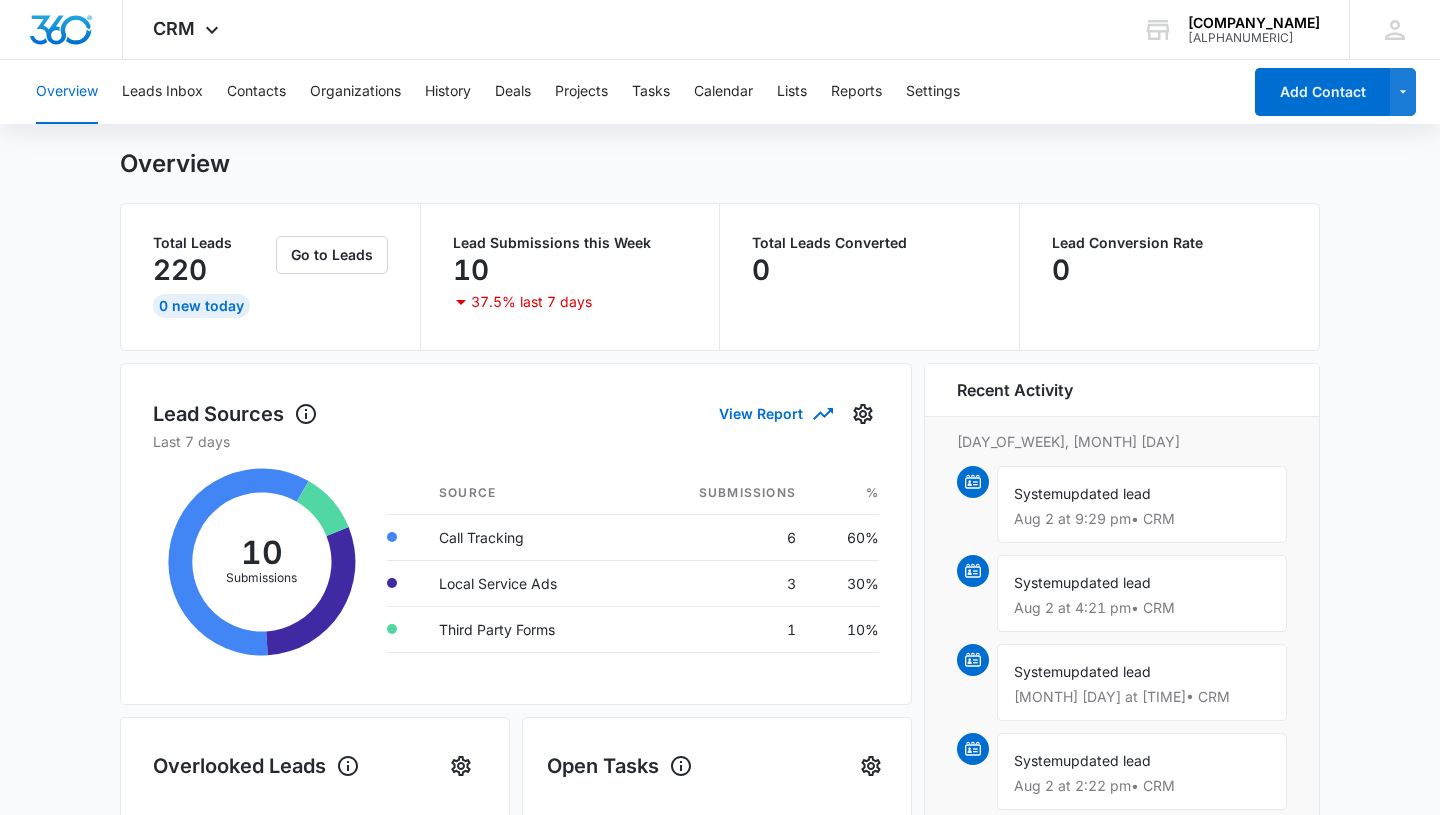 scroll, scrollTop: 0, scrollLeft: 0, axis: both 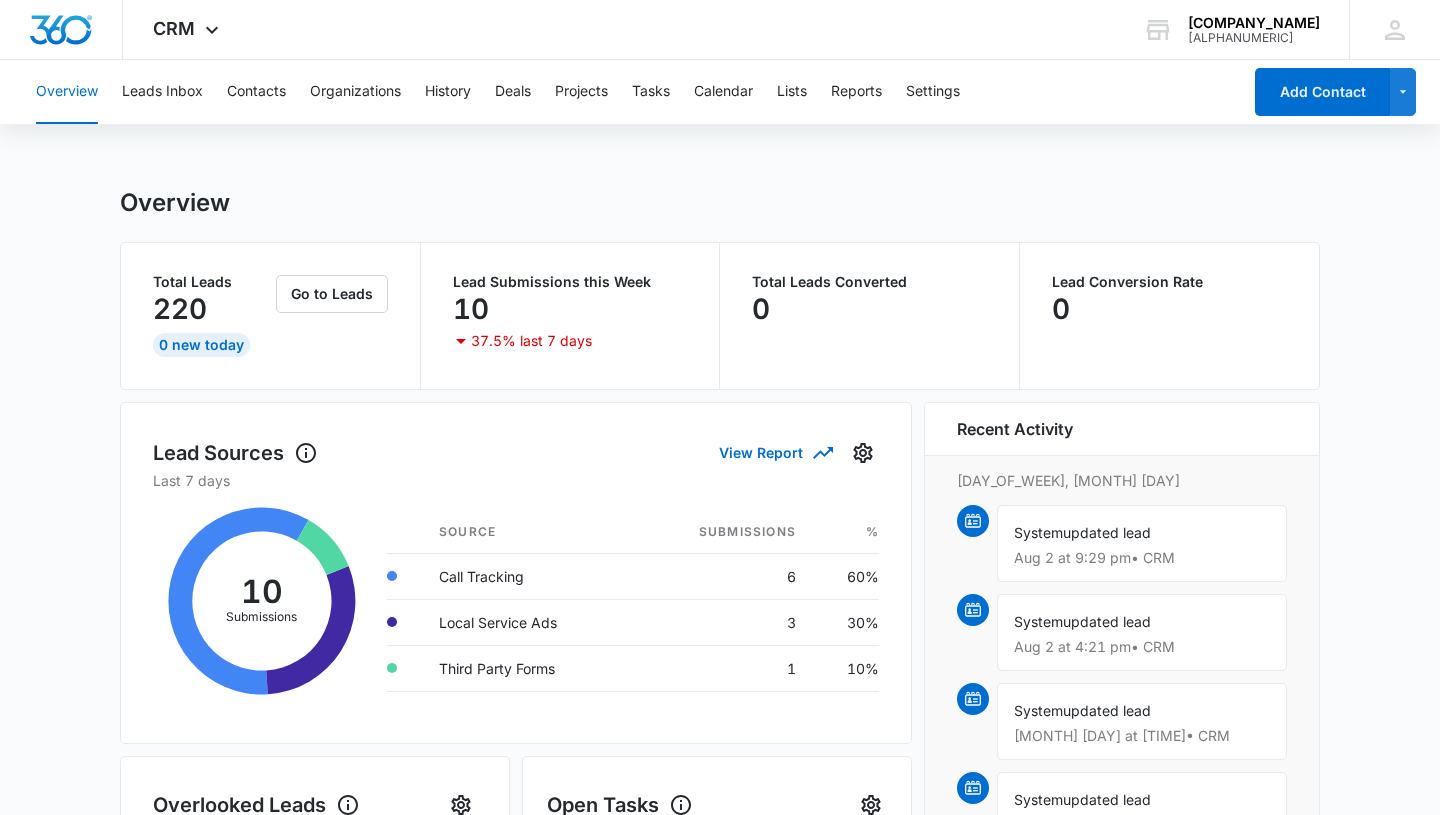 click on "Overview Total Leads 220 0 New Today Go to Leads Lead Submissions this Week 10 37.5% last 7 days Total Leads Converted 0 Lead Conversion Rate 0 Lead Sources View Report Last 7 days 10 Submissions   Source Submissions % Call Tracking 6 60% Local Service Ads 3 30% Third Party Forms 1 10% Overlooked Leads Name Lead age Quick actions [PHONE] [DAYS] Days [PHONE] [DAYS] Days [PHONE] [DAYS] Days [PHONE] [DAYS] Days [PHONE] [DAYS] Days [PHONE] [DAYS] Days [PHONE] [DAYS] Days [PHONE] [DAYS] Days See all 220 Open Tasks       No Activity to Show Assign active tasks  to get started See all 0 Recent Activity Saturday, August 2nd System  updated lead  Aug 2 at 9:29 pm  • CRM System  updated lead  Aug 2 at 4:21 pm  • CRM System  updated lead  Aug 2 at 3:20 pm  • CRM System  updated lead  Aug 2 at 2:22 pm  • CRM System  updated lead  Aug 2 at 1:24 pm  • CRM System  updated lead  Aug 2 at 12:24 pm  • CRM System  updated lead  Aug 2 at 11:20 am  • CRM System  updated lead  Aug 2 at 10:23 am" at bounding box center (720, 962) 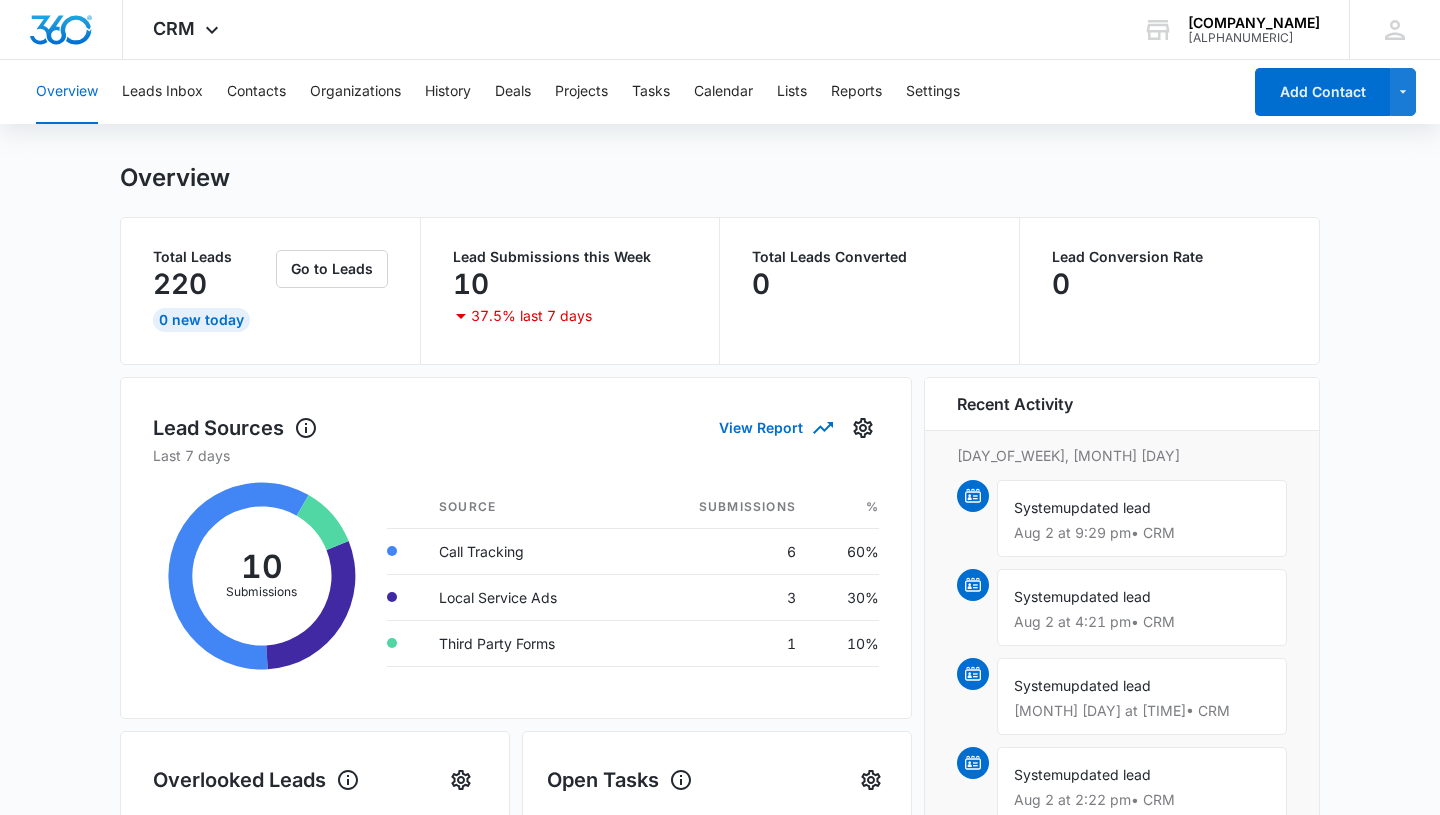 scroll, scrollTop: 0, scrollLeft: 0, axis: both 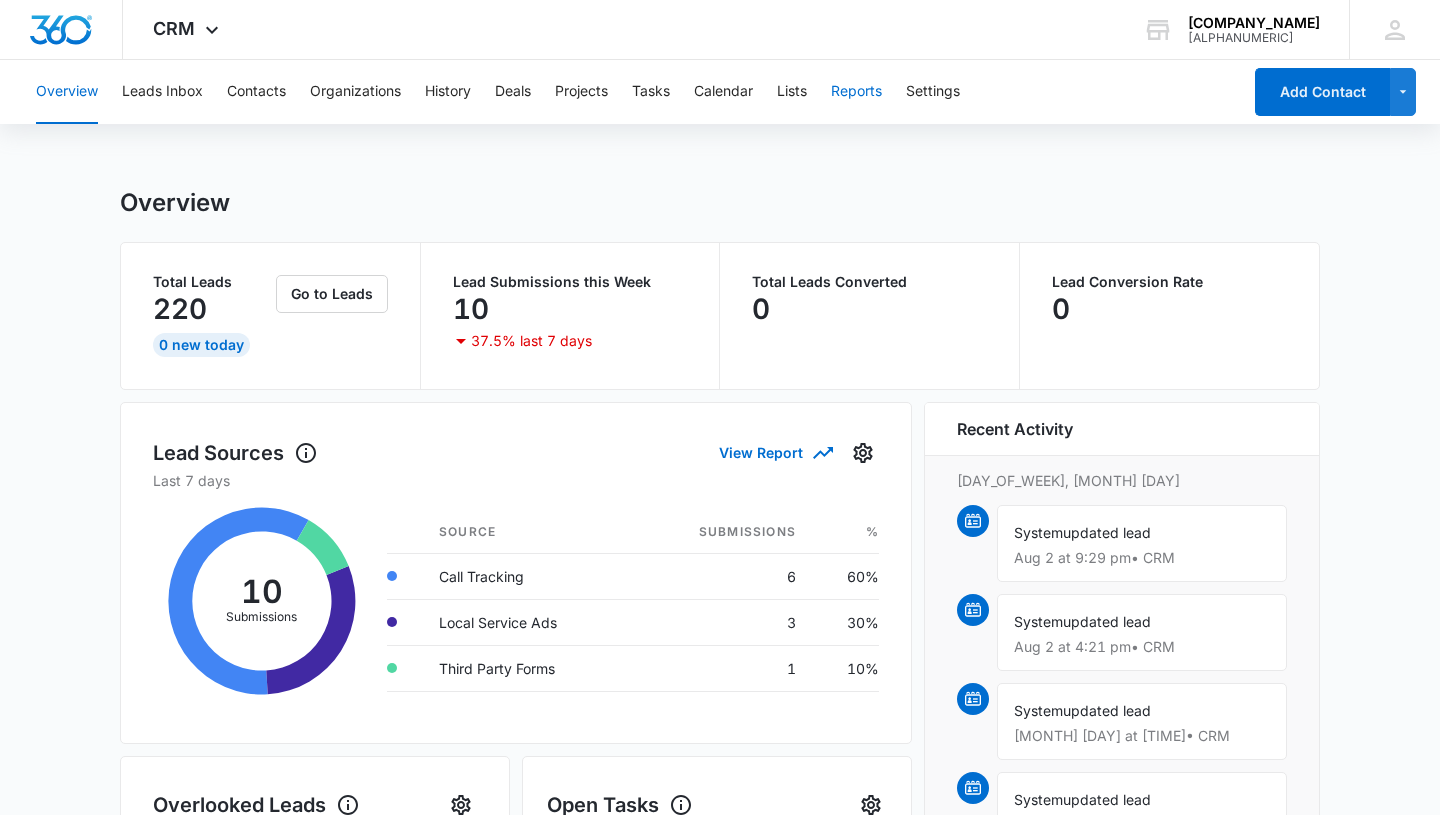 click on "Reports" at bounding box center (856, 92) 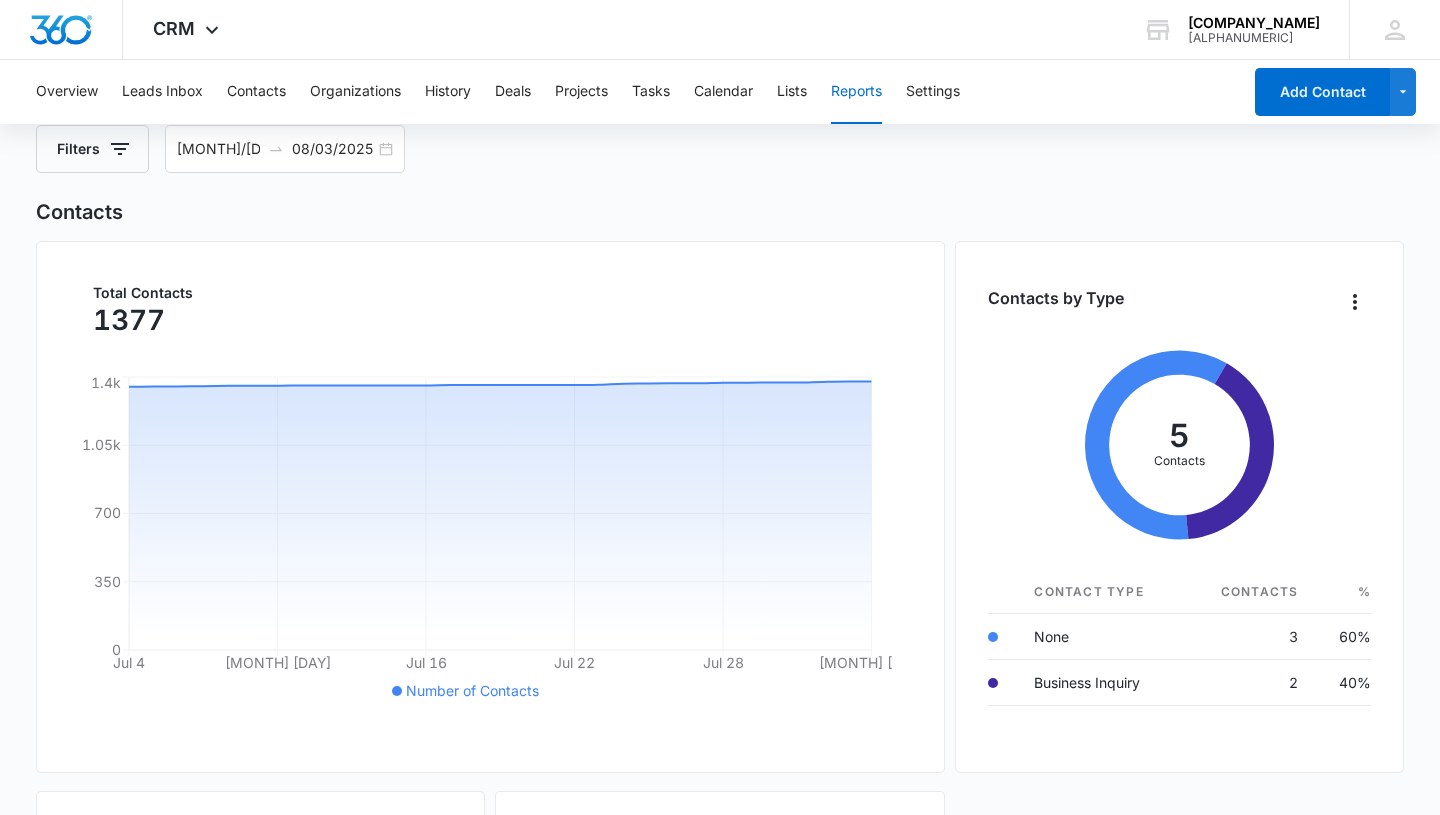 scroll, scrollTop: 0, scrollLeft: 0, axis: both 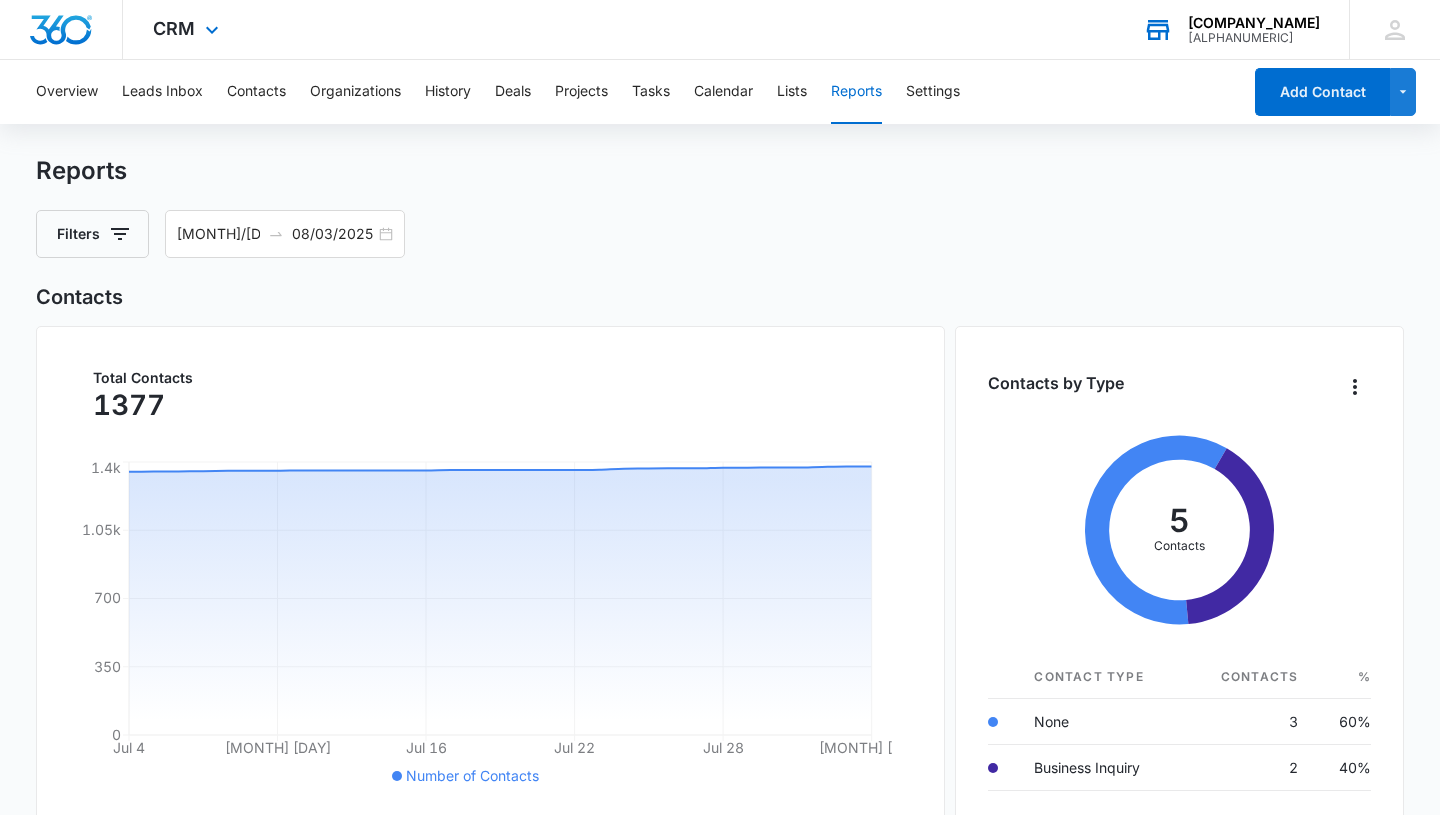 click 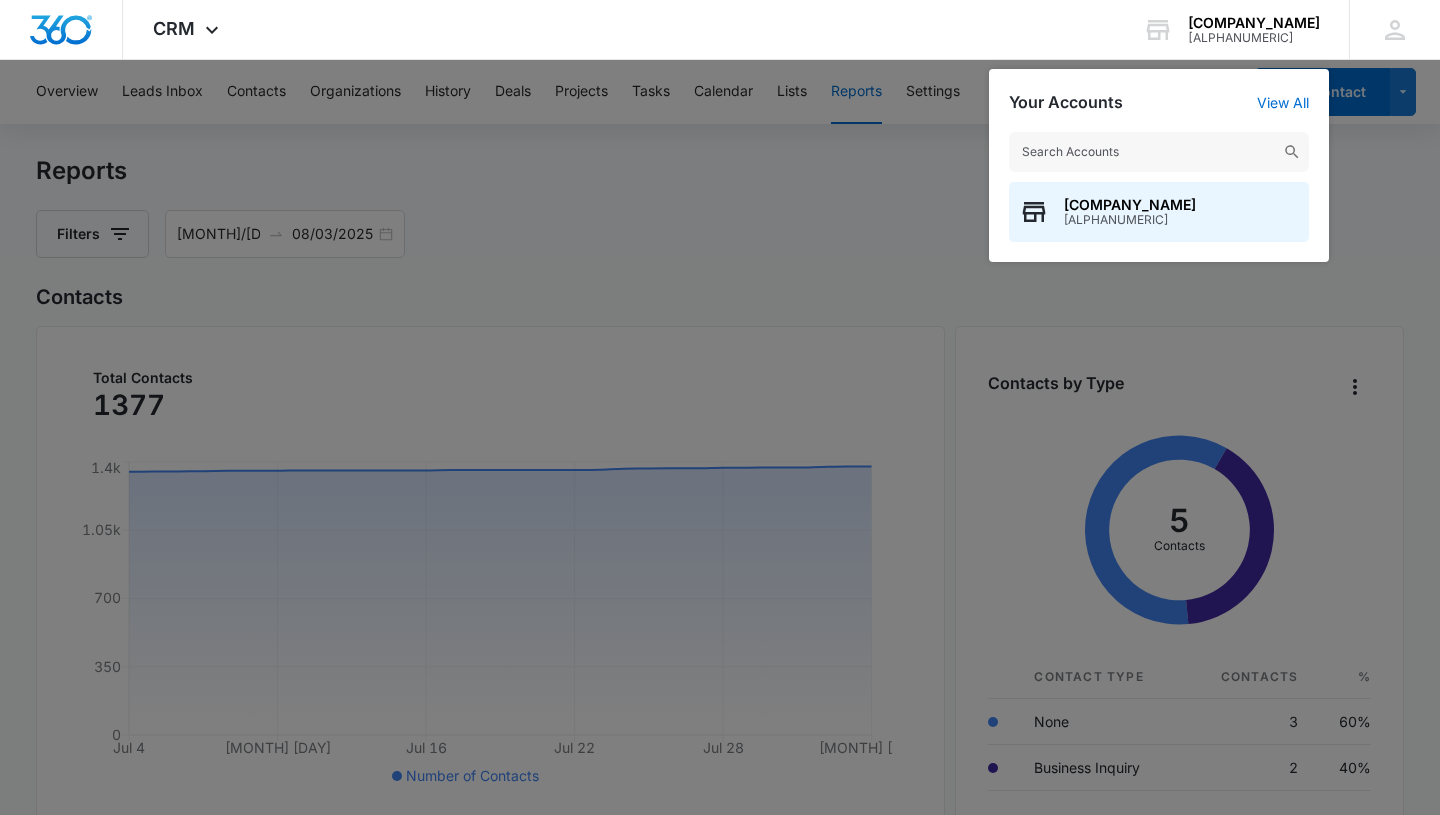 click at bounding box center (720, 407) 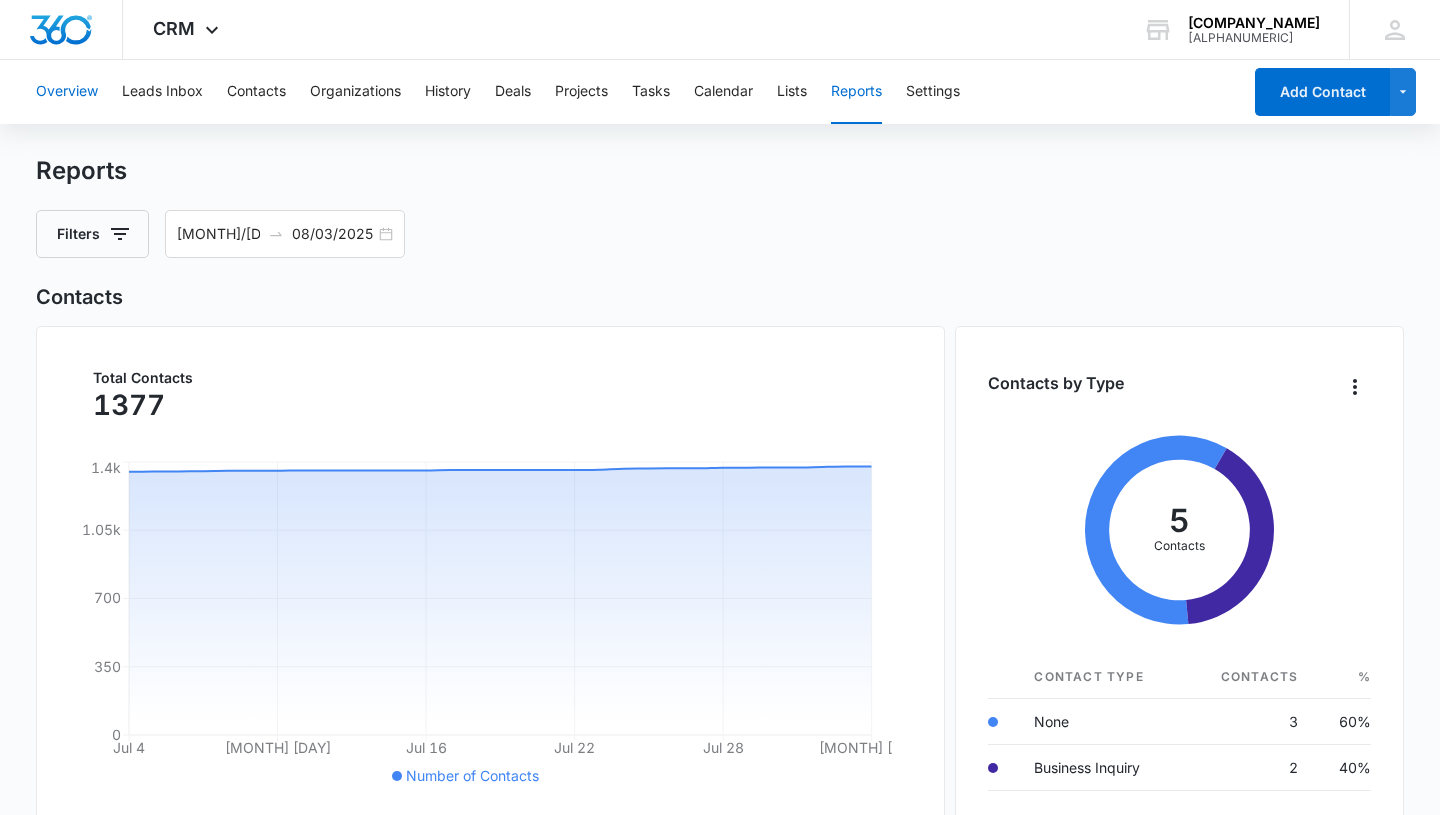 click on "Overview" at bounding box center (67, 92) 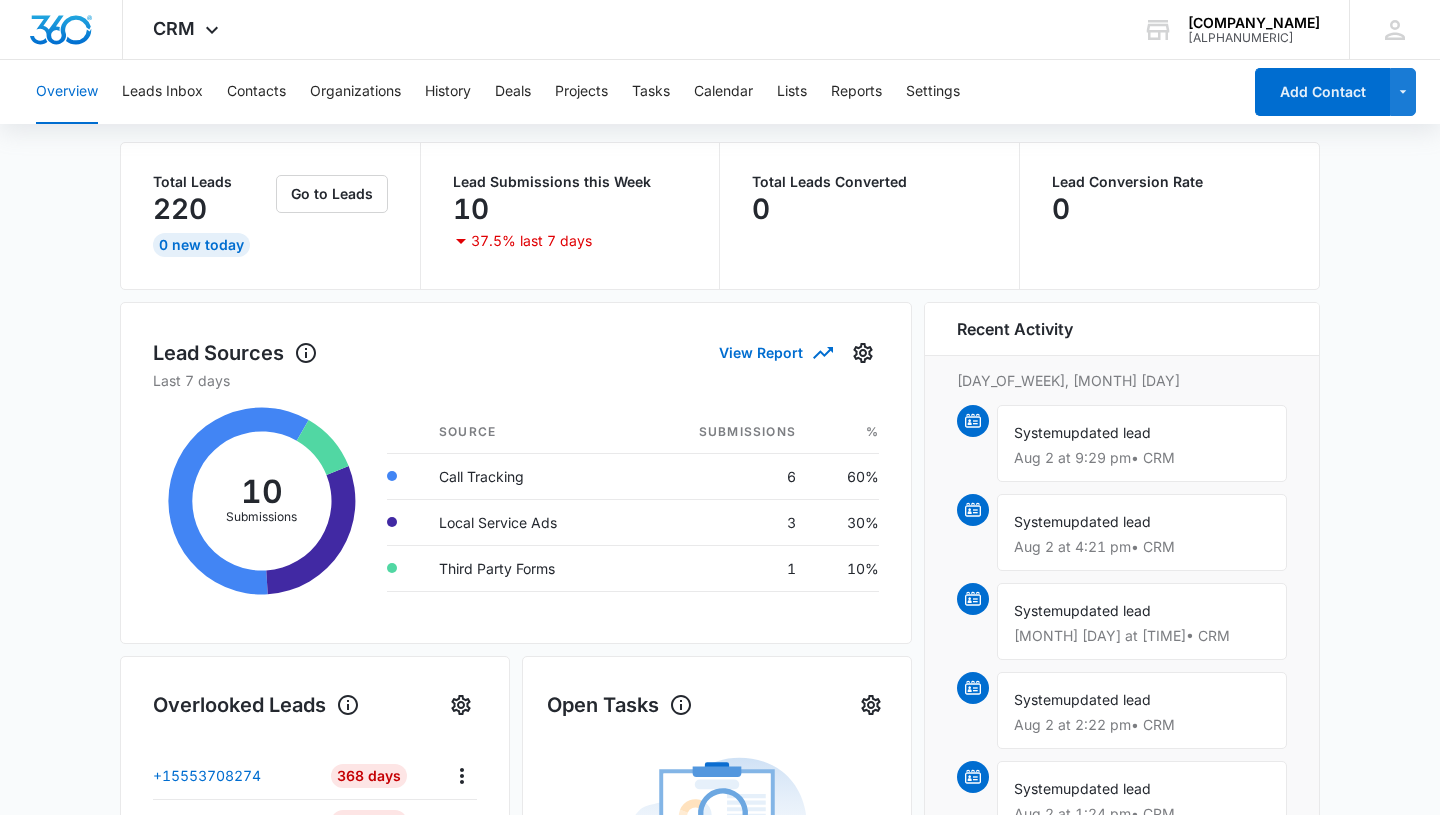 scroll, scrollTop: 0, scrollLeft: 0, axis: both 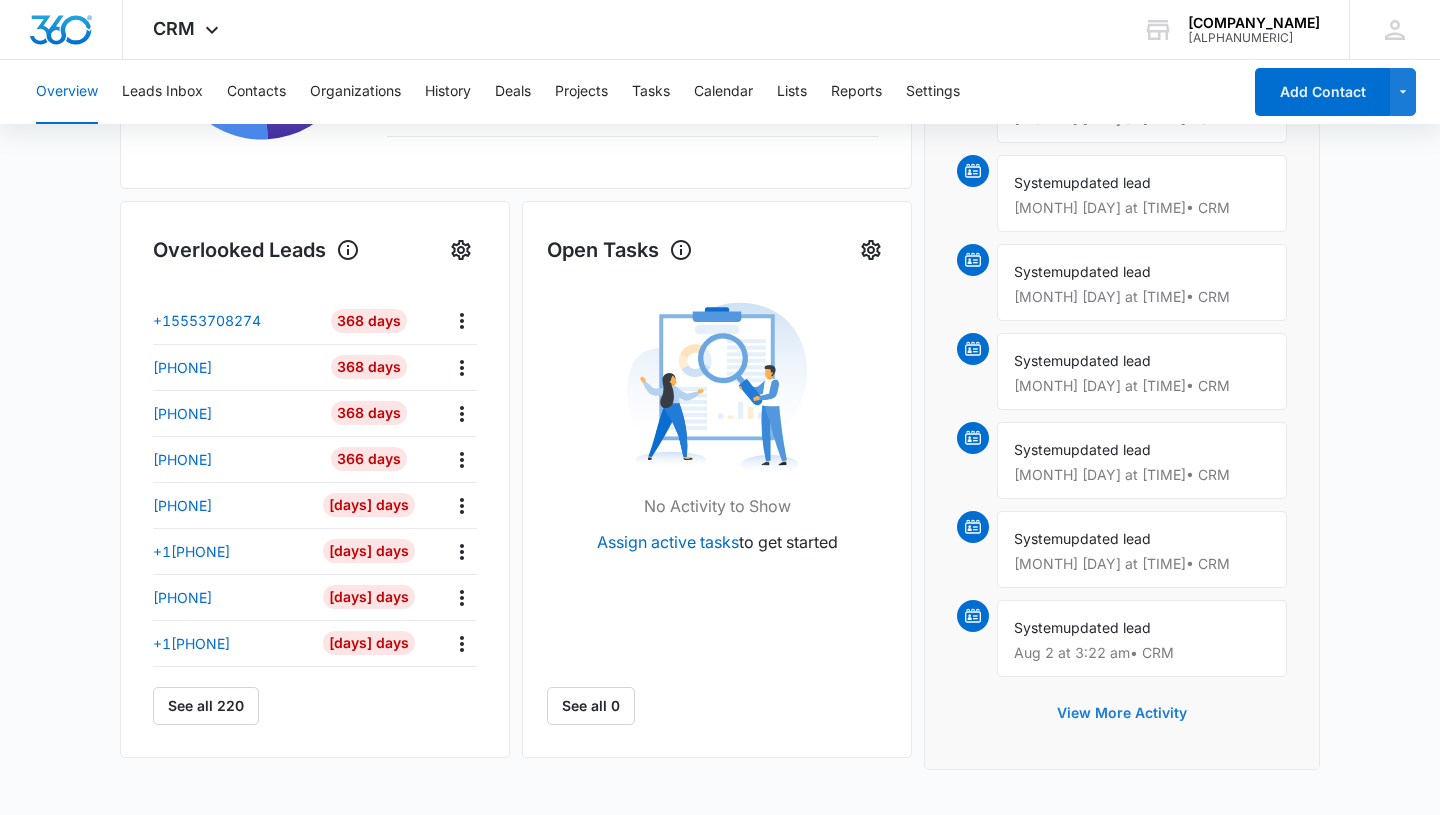 click on "View More Activity" at bounding box center (1122, 713) 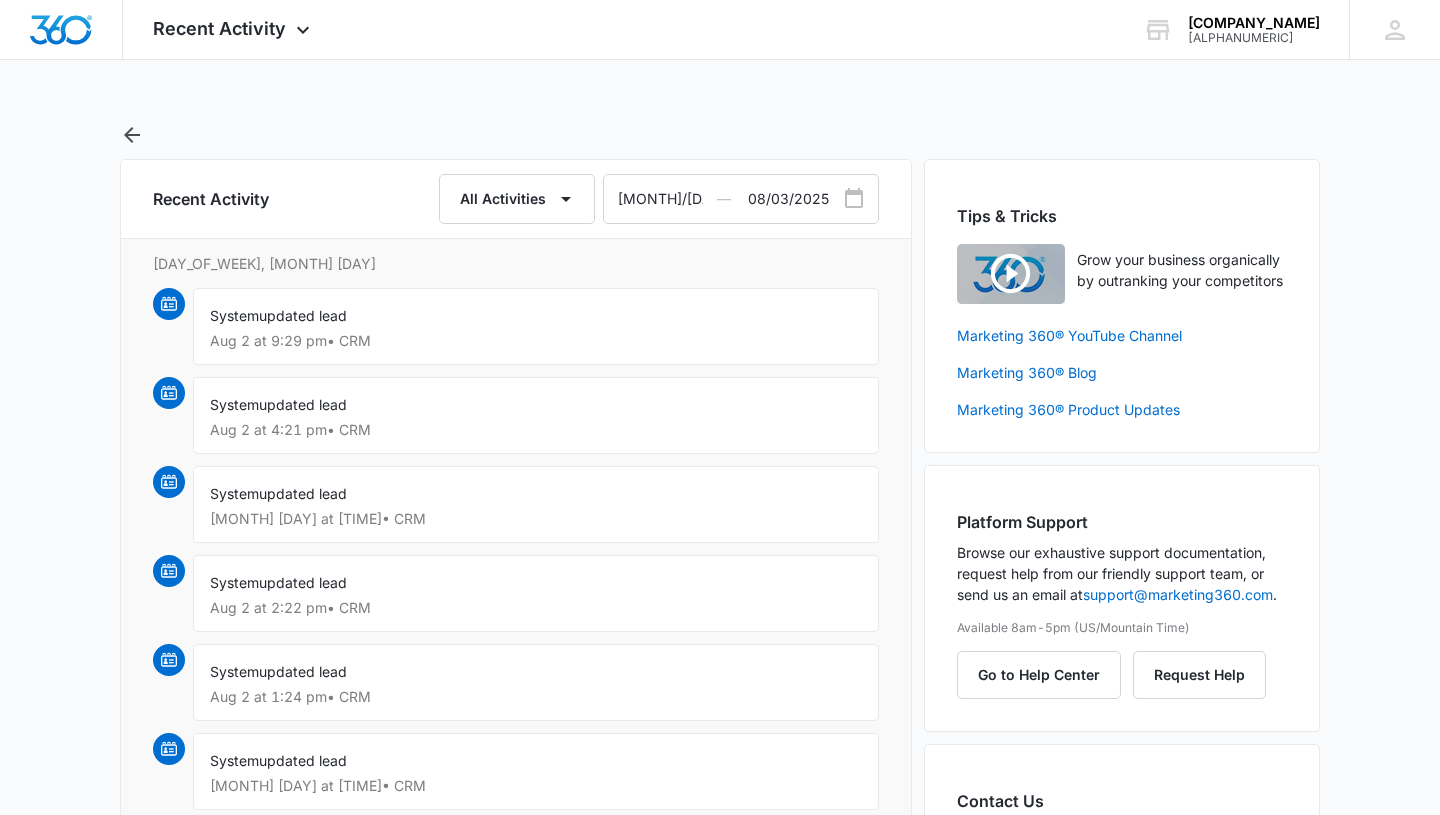 scroll, scrollTop: 0, scrollLeft: 0, axis: both 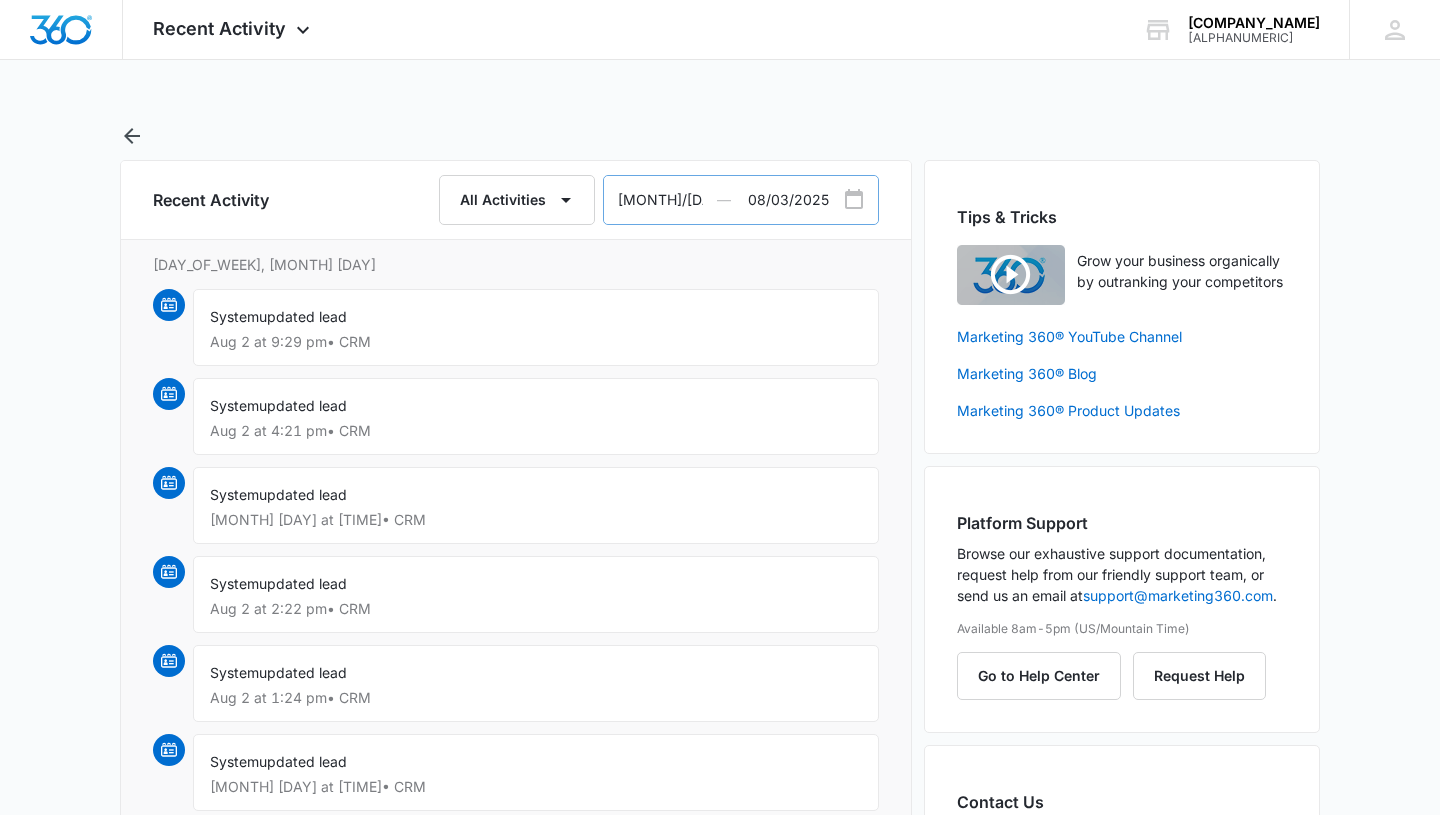 click on "[MONTH]/[DAY]/[YEAR]" at bounding box center [676, 200] 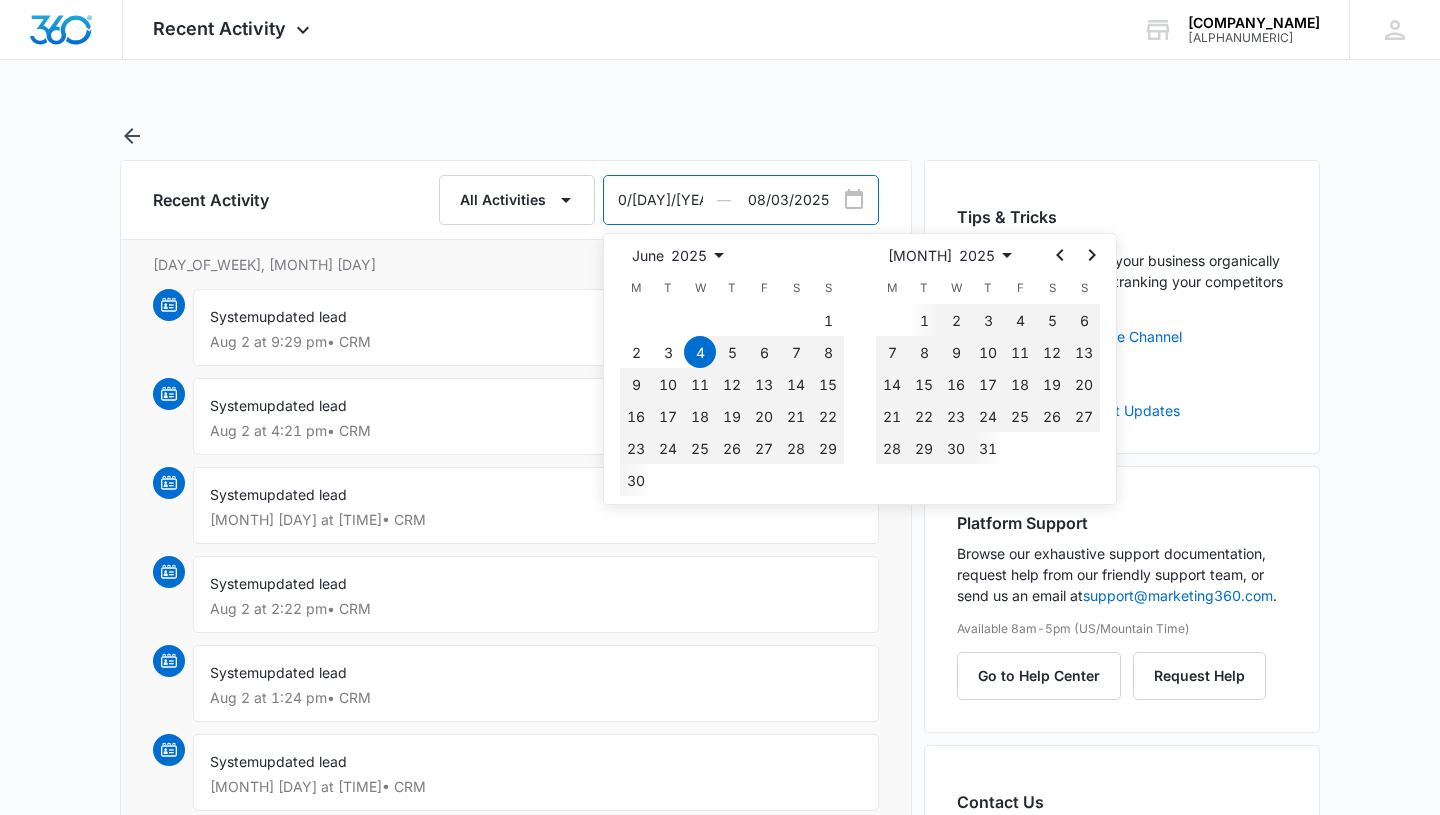 type on "08/03/2025" 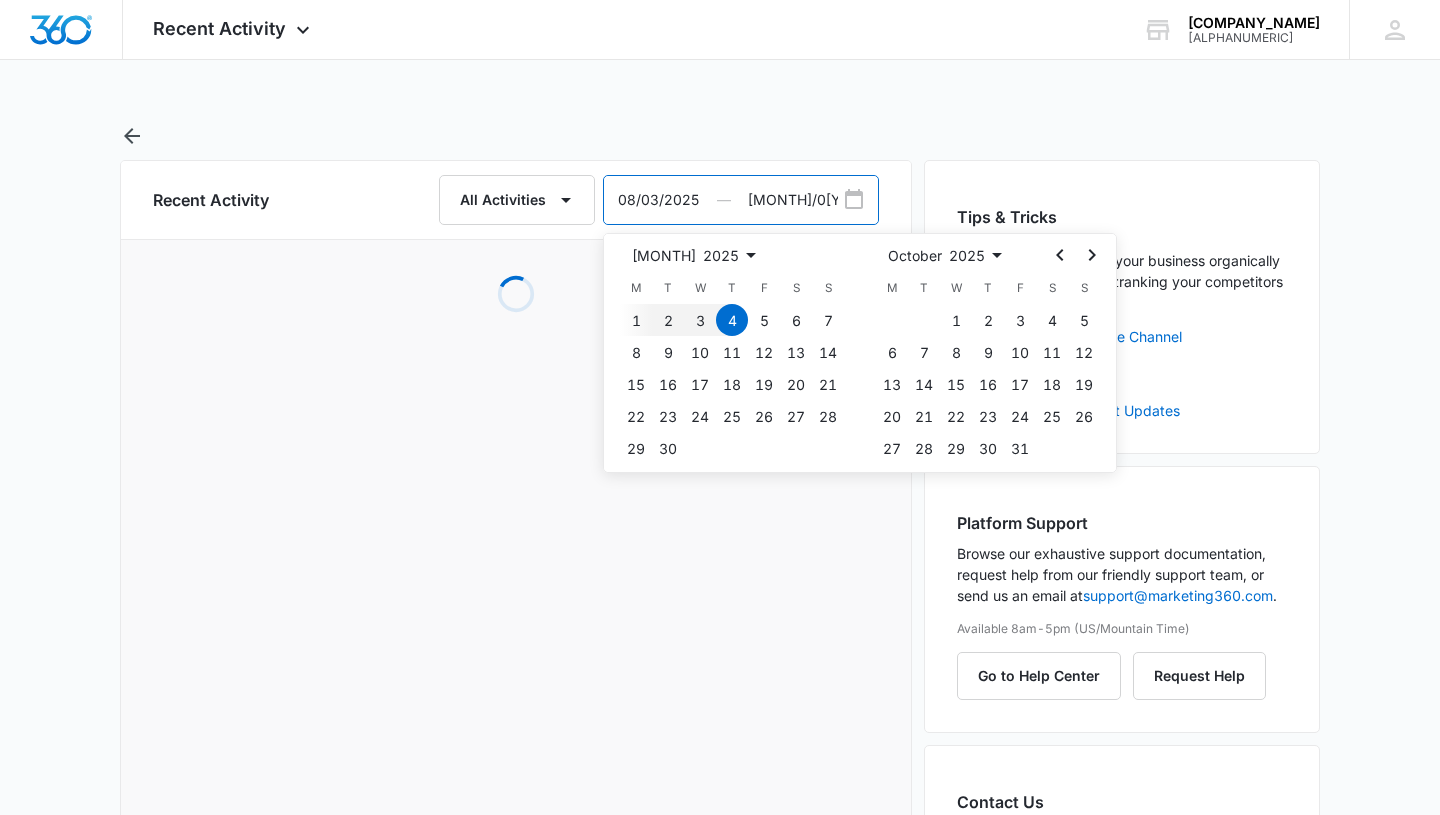 click on "08/03/2025" at bounding box center [676, 200] 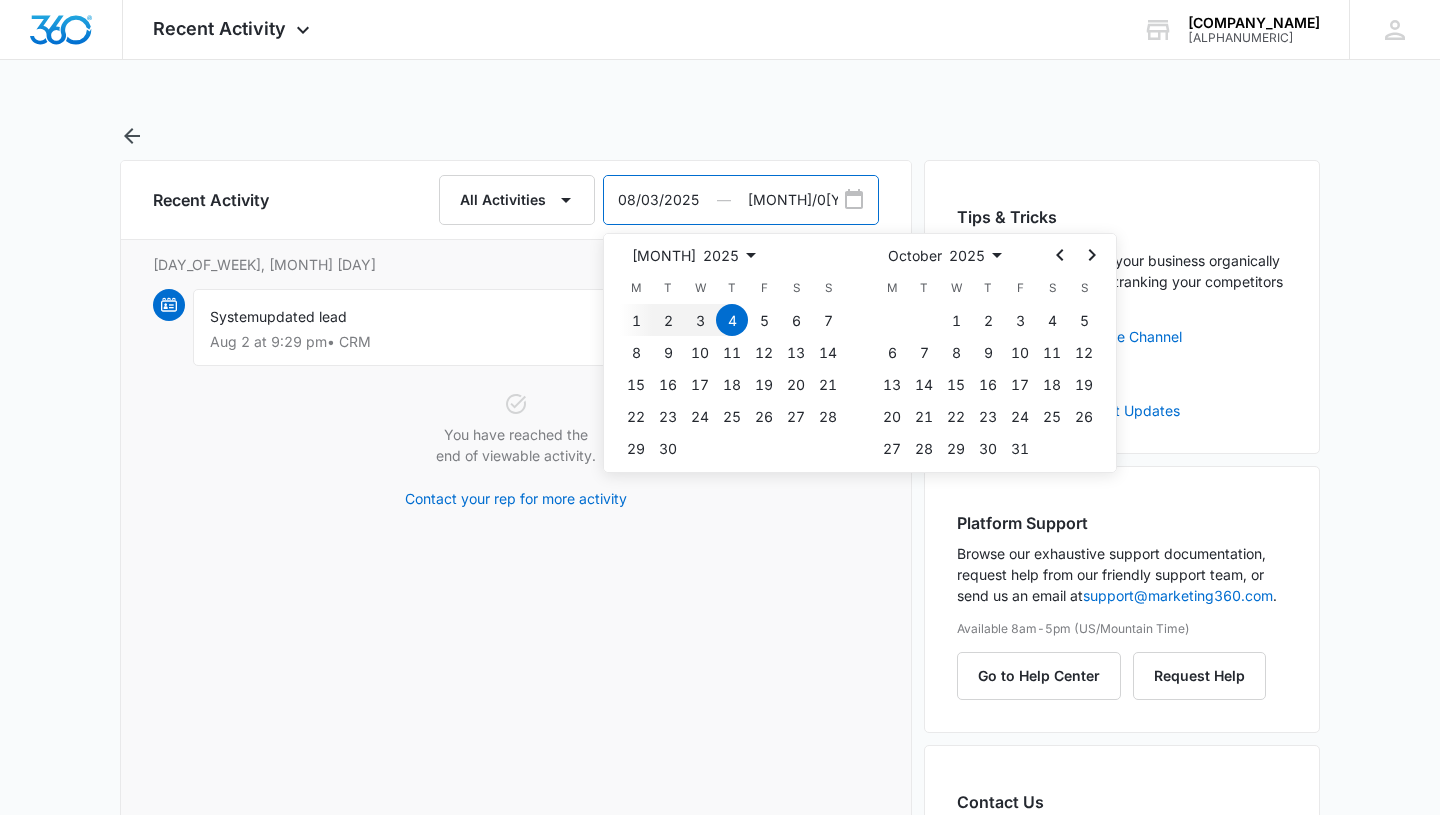 click on "08/03/2025" at bounding box center (676, 200) 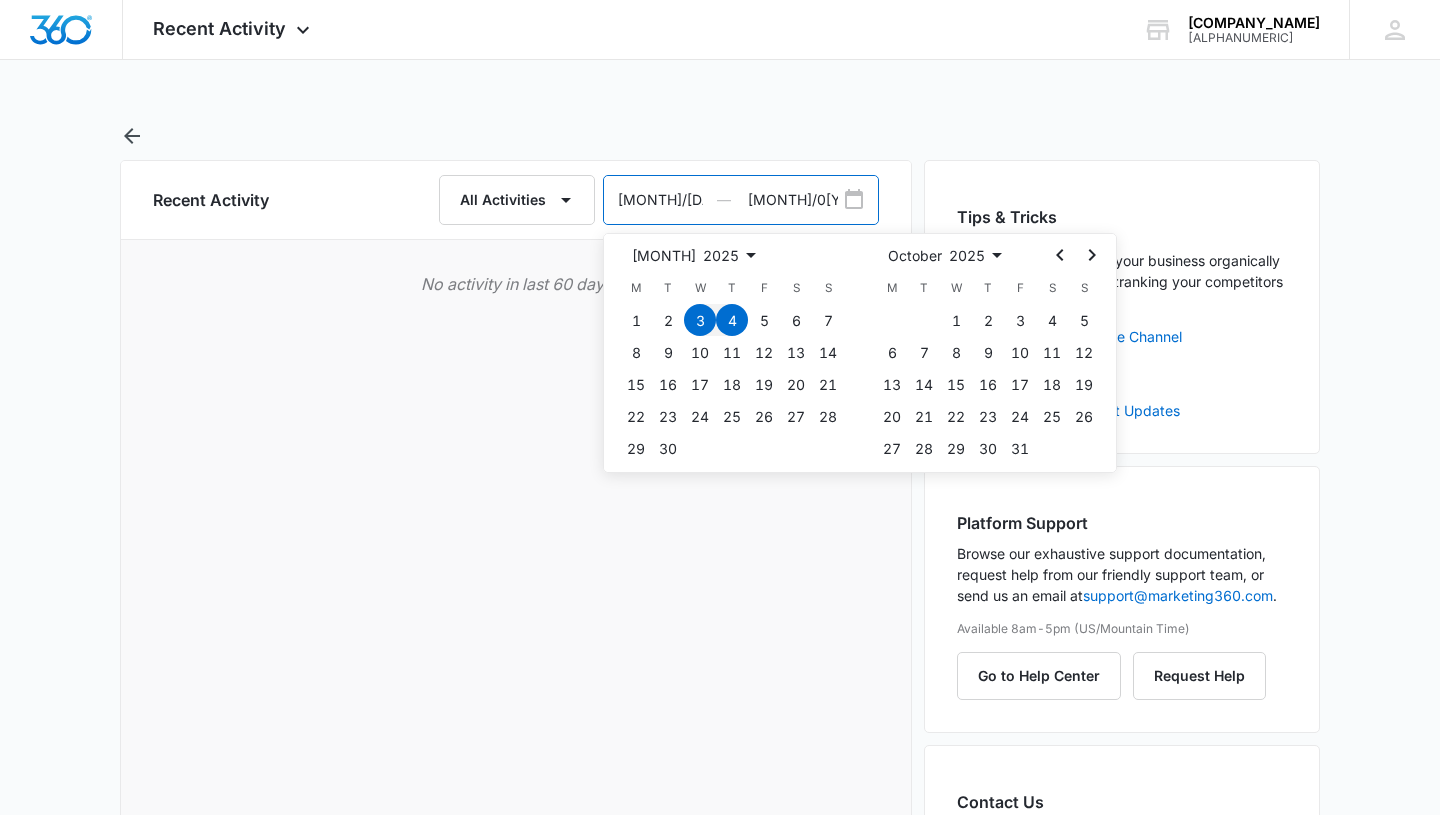 click on "[MONTH]/[DAY]/[YEAR]" at bounding box center (676, 200) 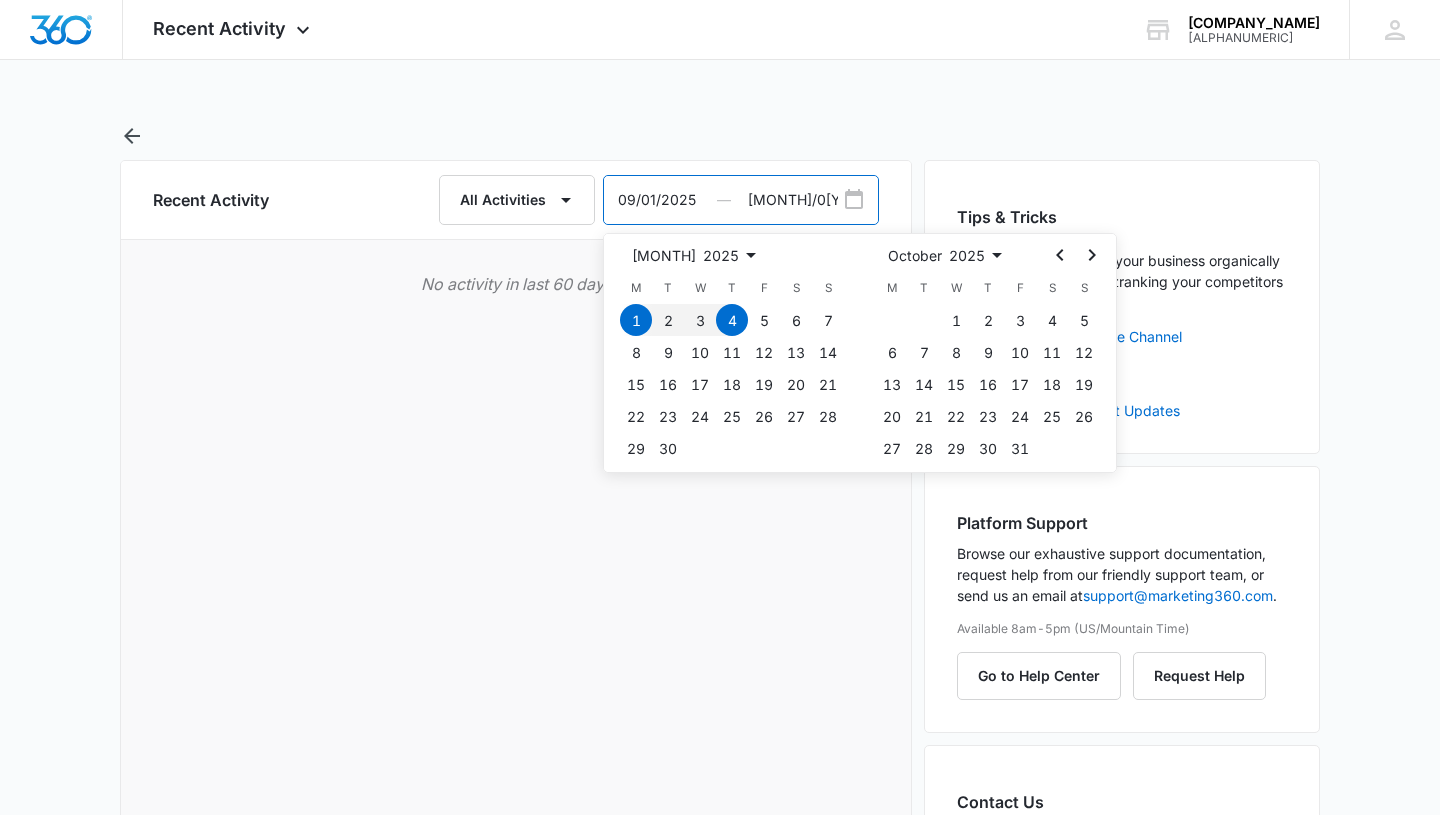 click on "09/01/2025" at bounding box center (676, 200) 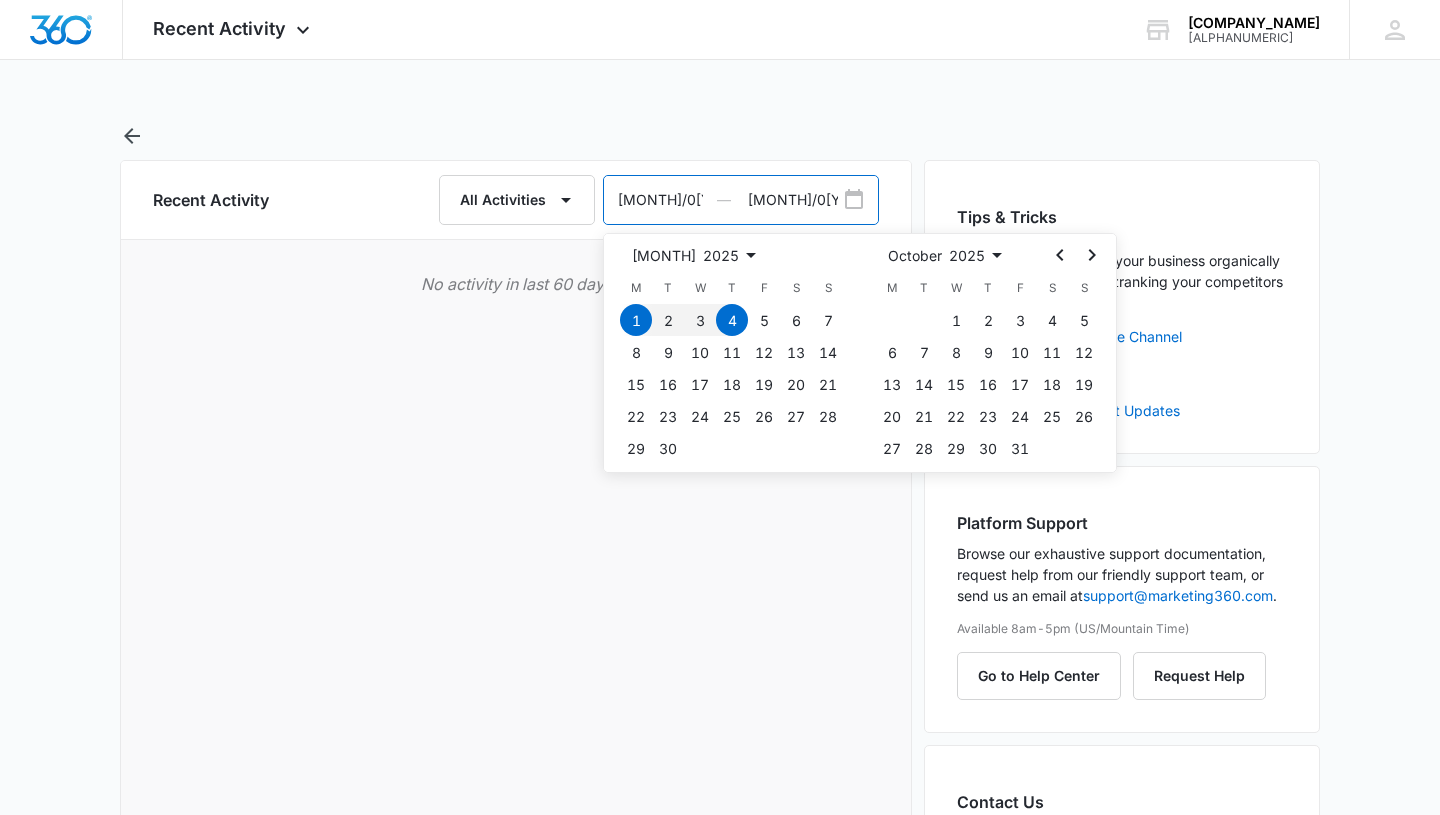 type on "09/01/2024" 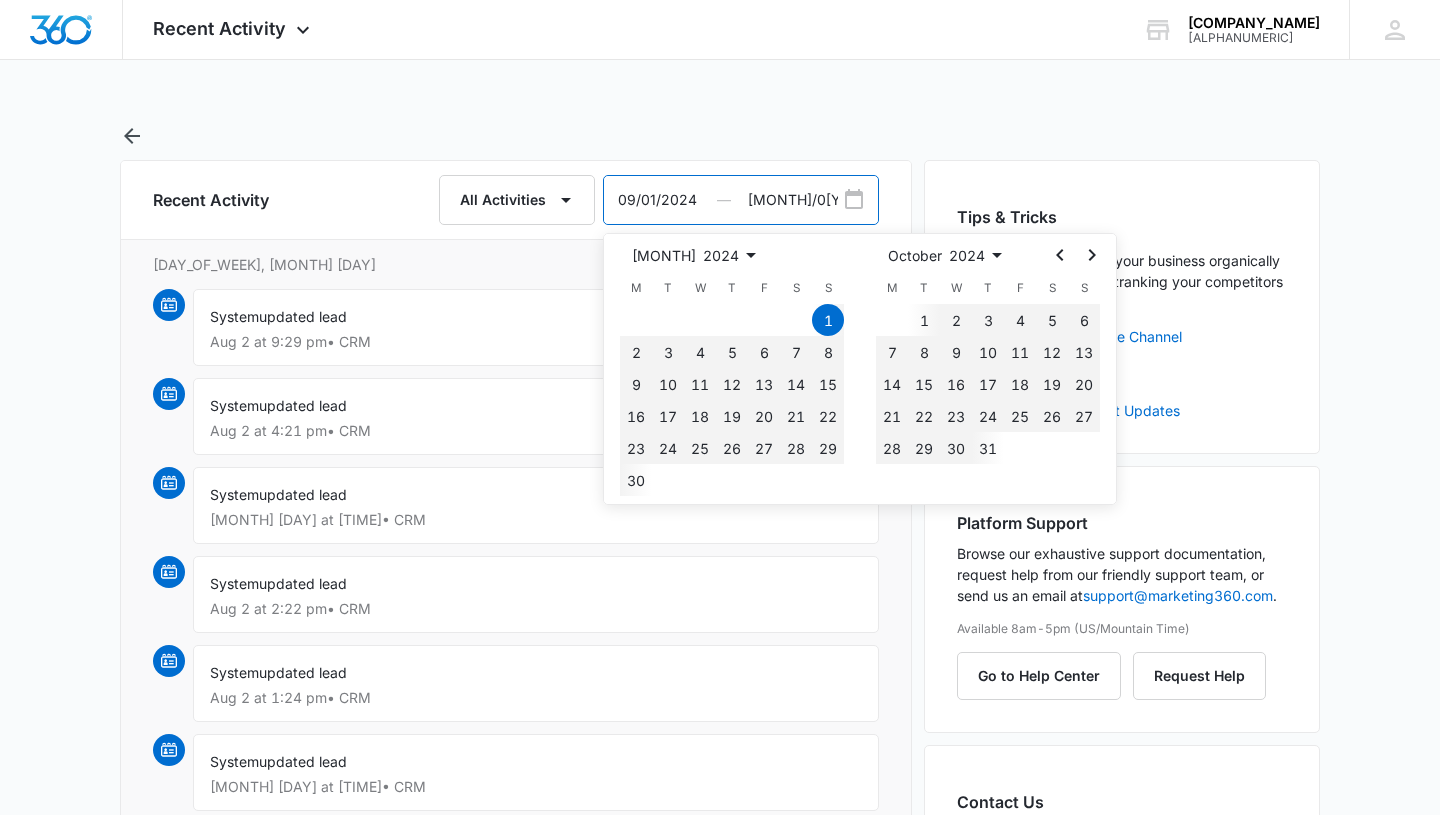 type on "09/01/2024" 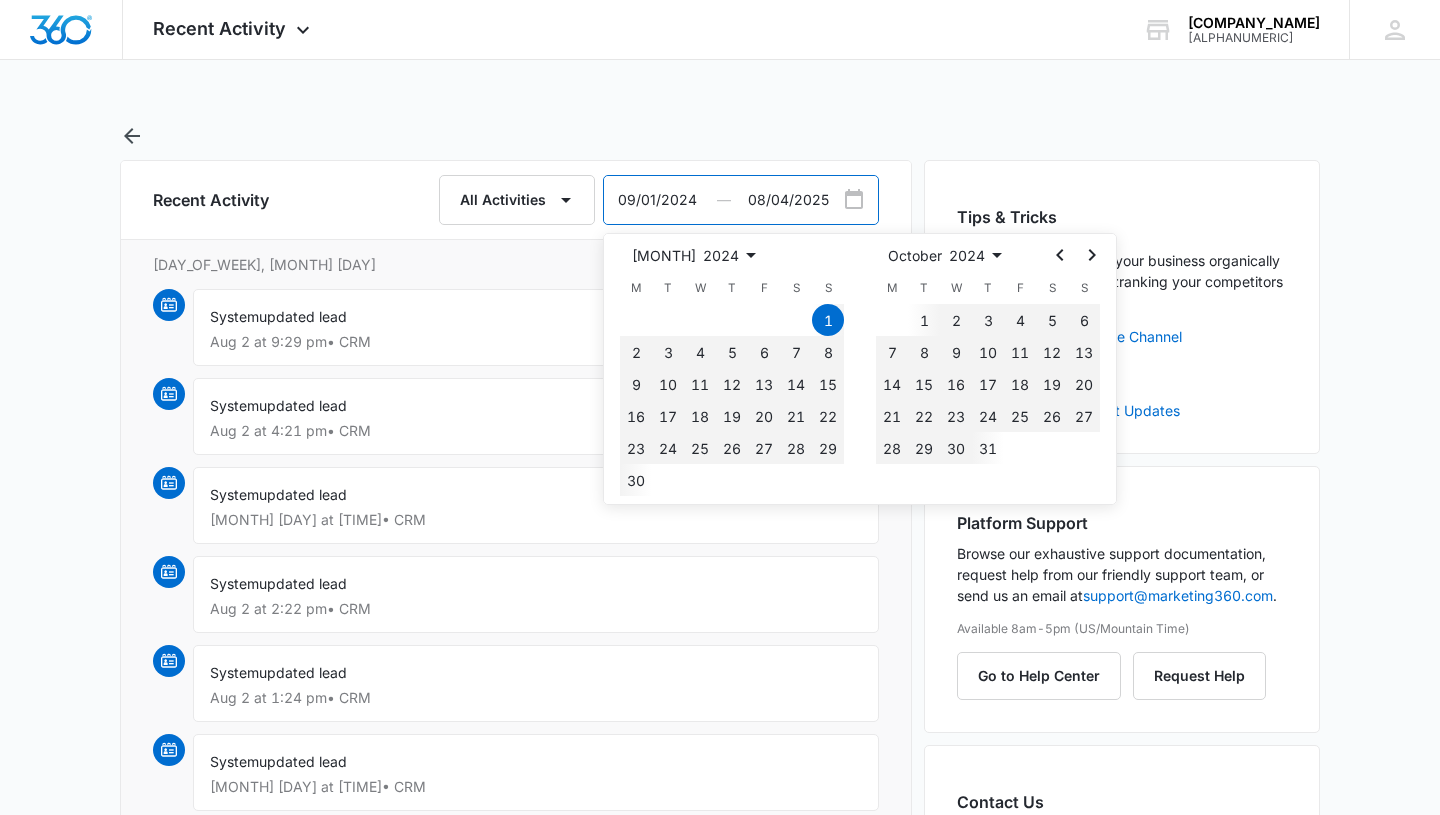 click on "08/04/2025" at bounding box center [813, 200] 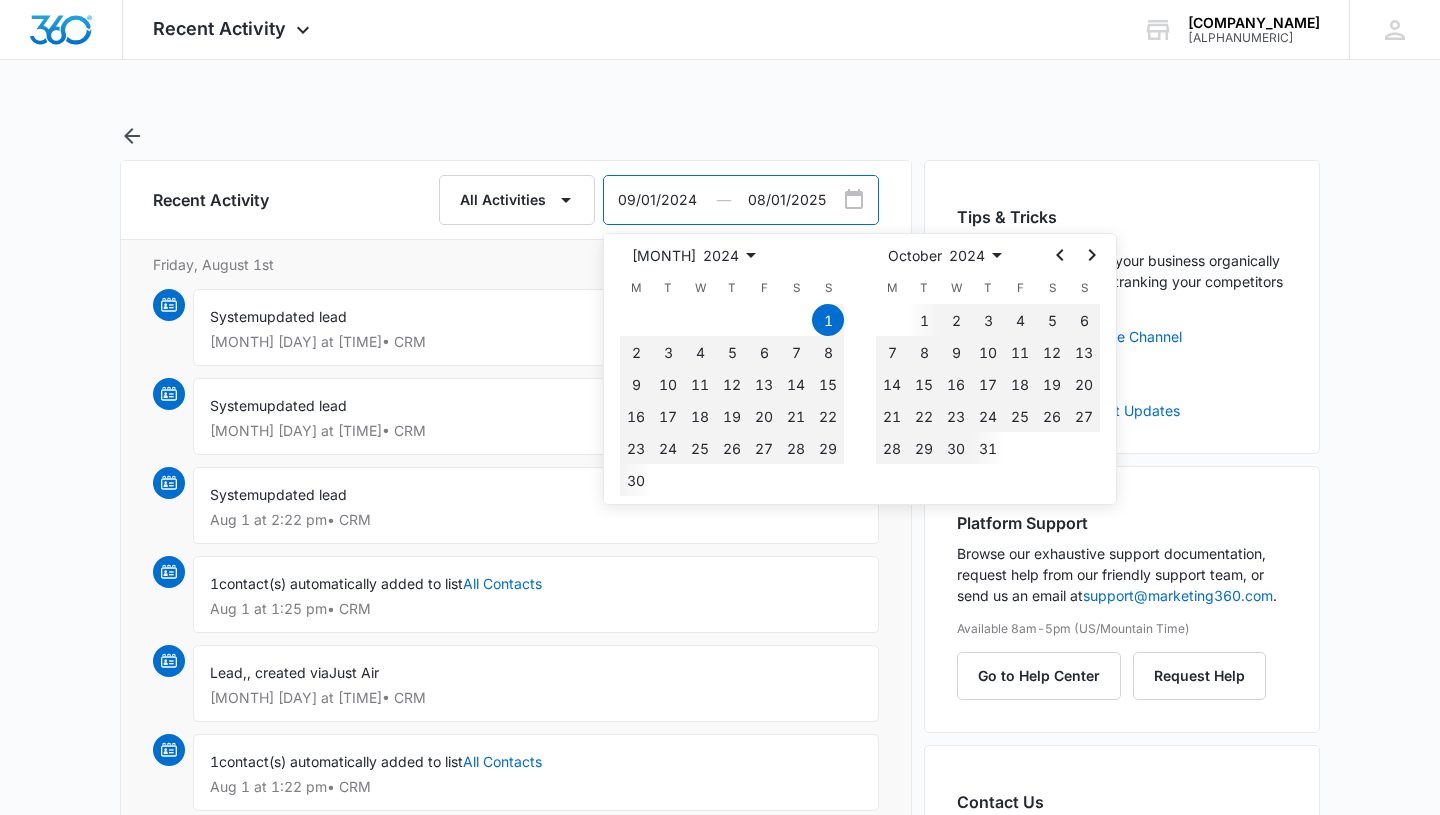 type on "08/01/2025" 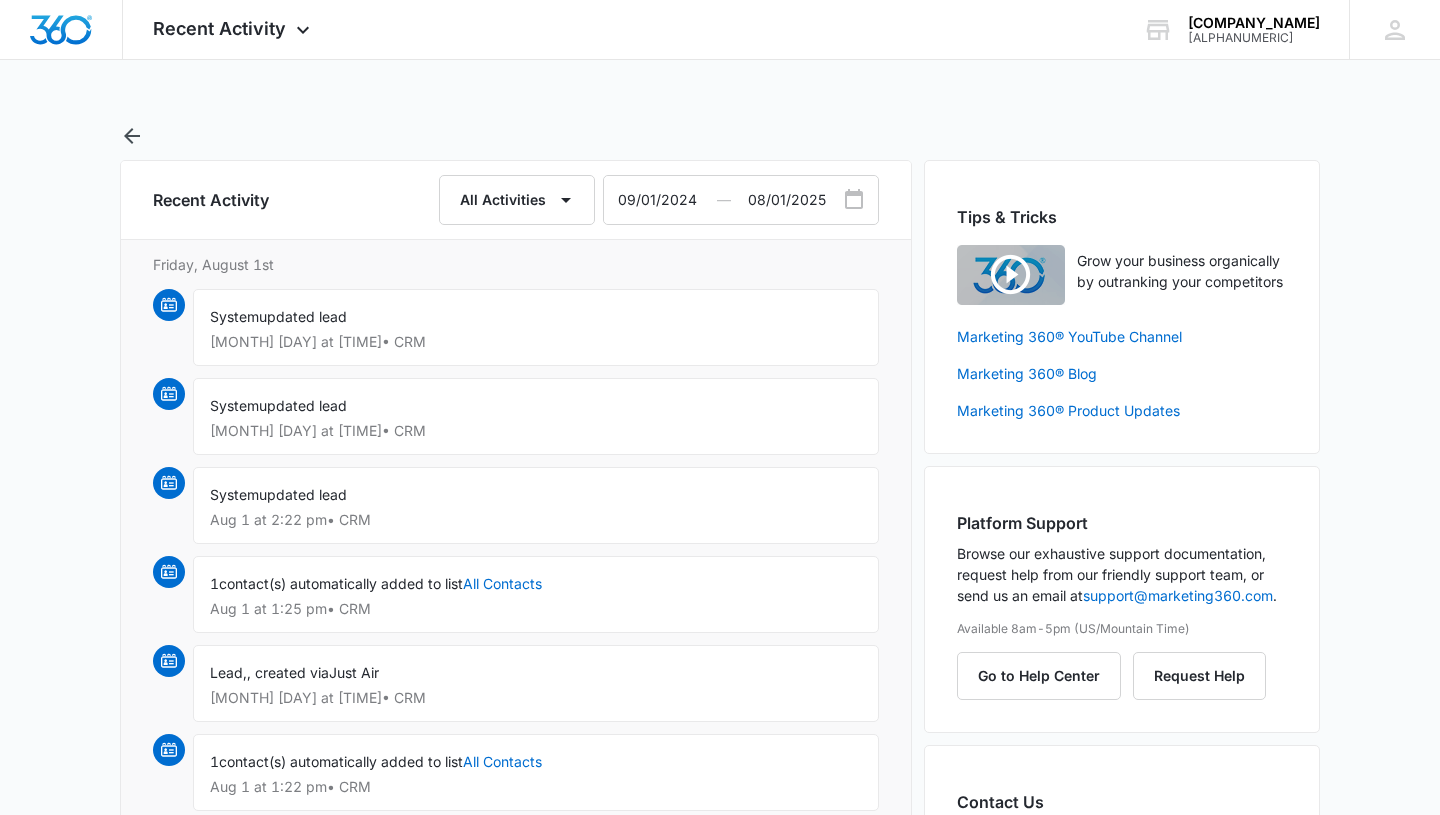 click at bounding box center (720, 136) 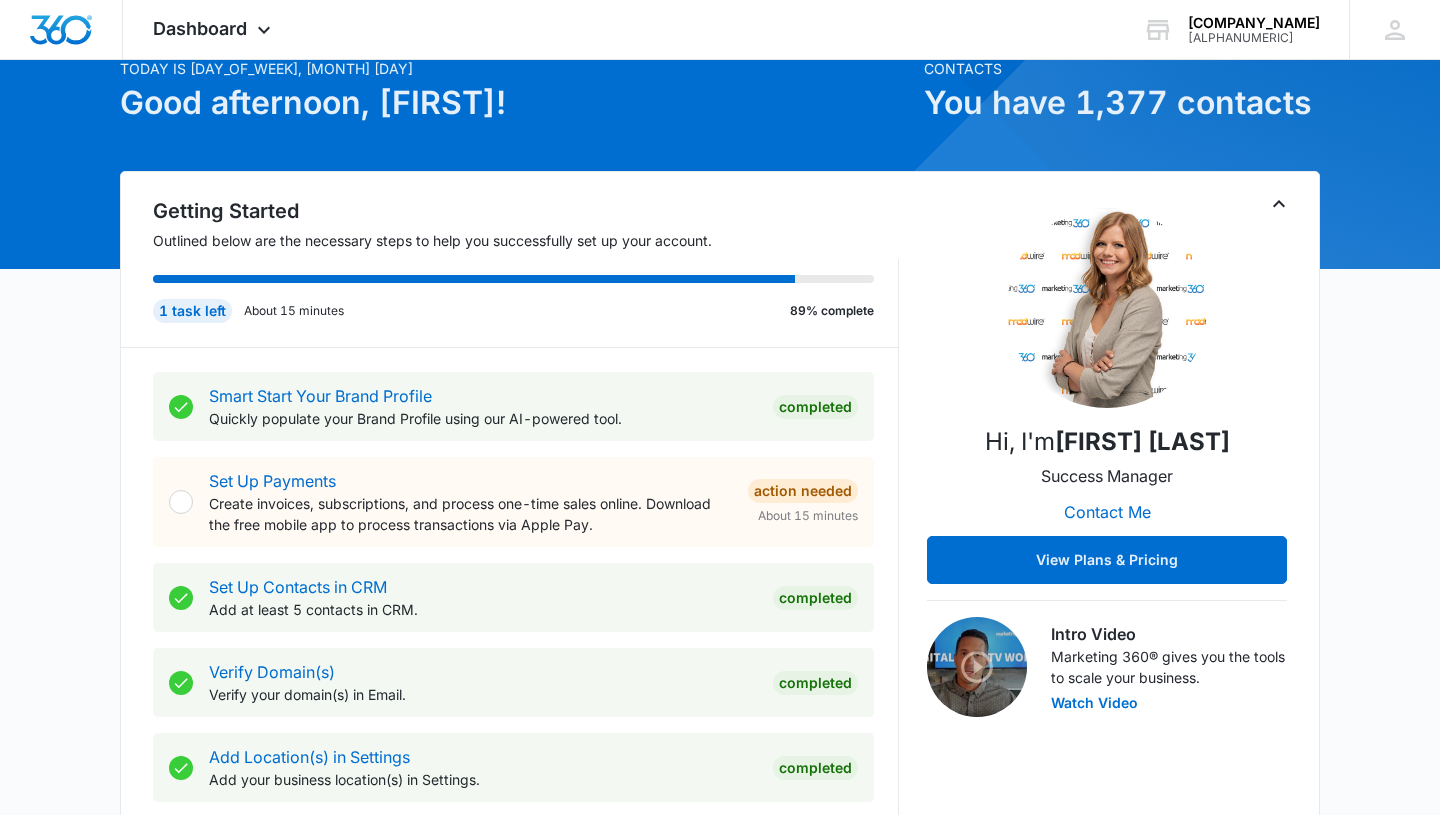scroll, scrollTop: 0, scrollLeft: 0, axis: both 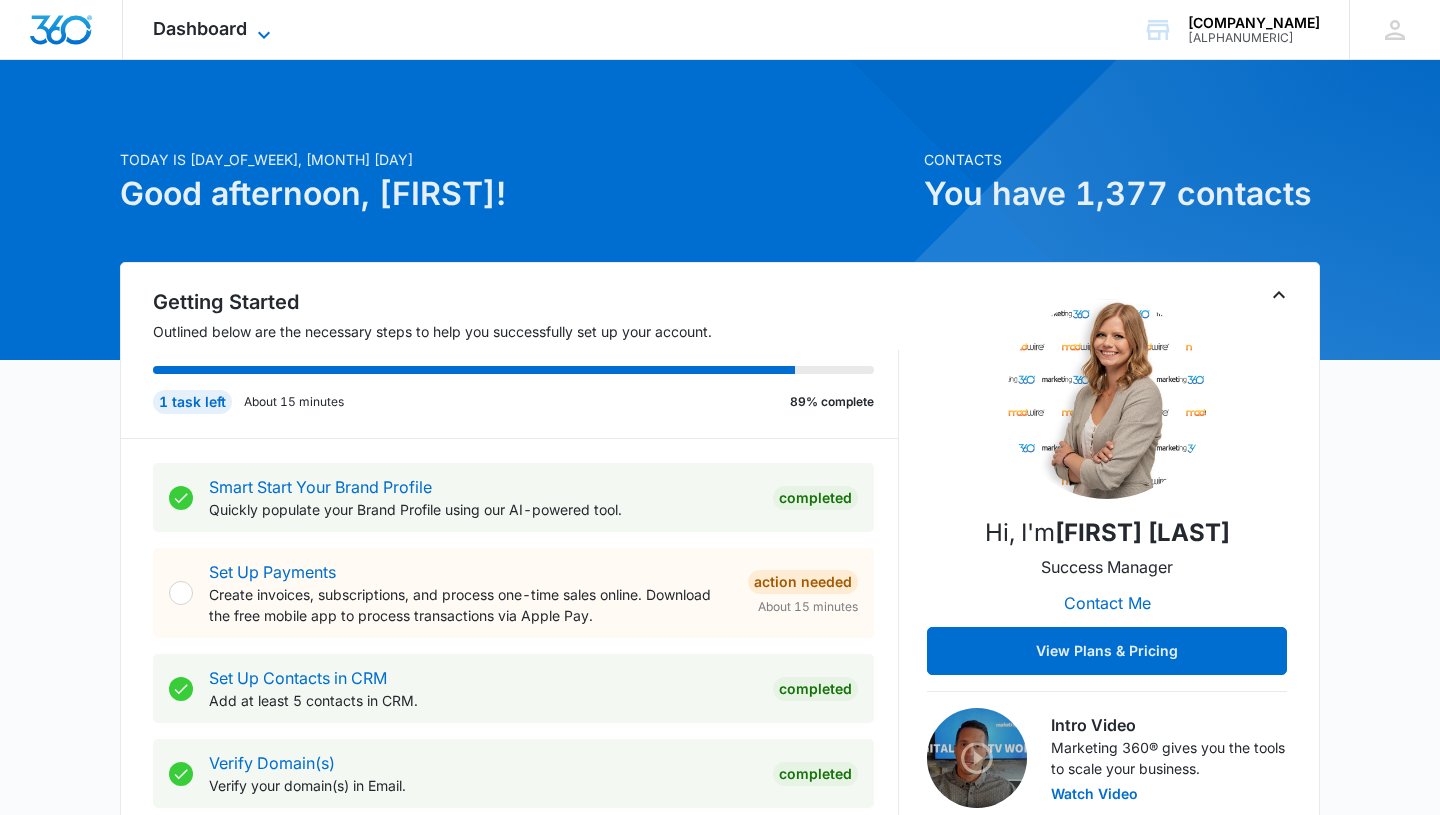click 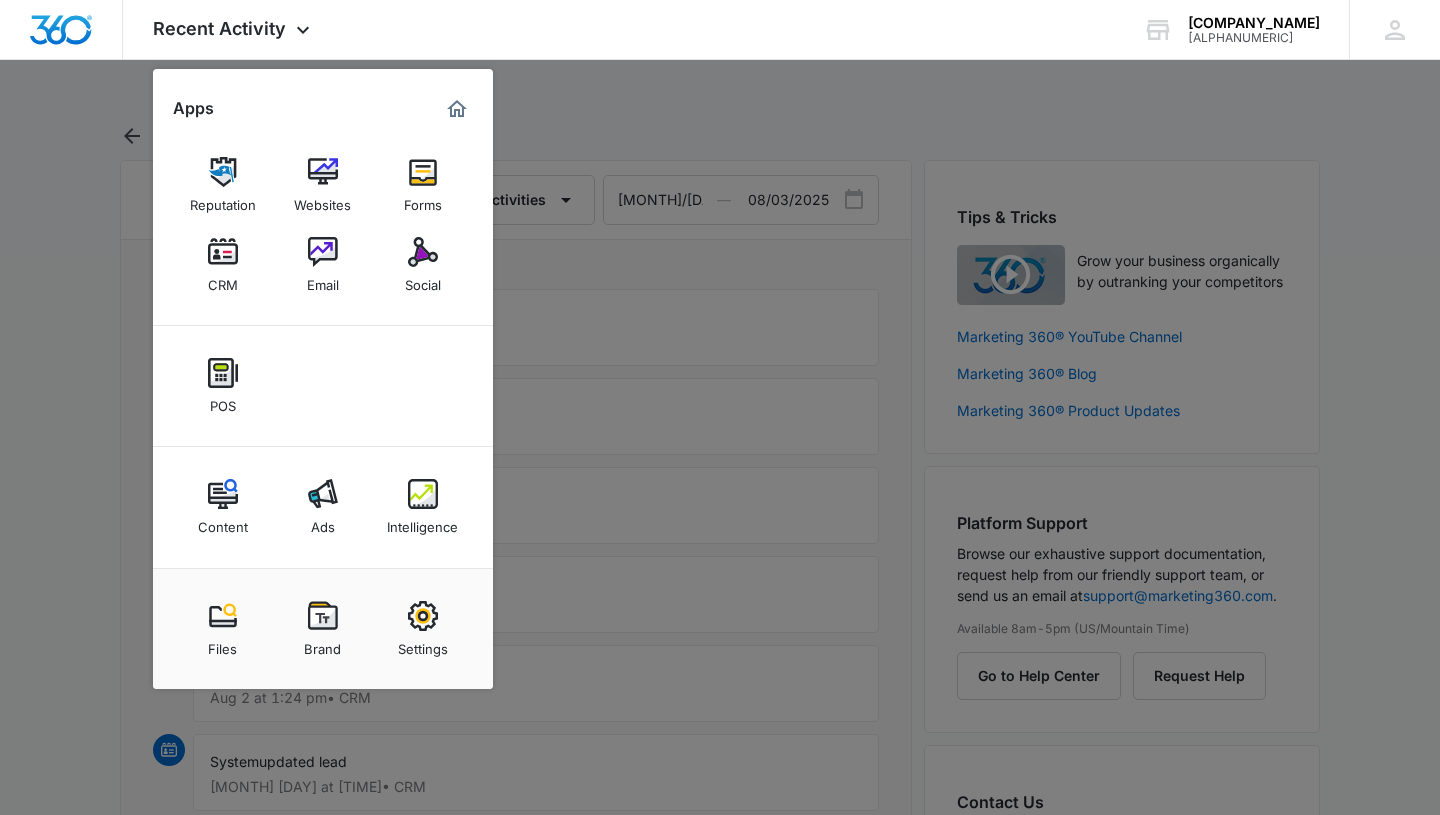 click at bounding box center [720, 407] 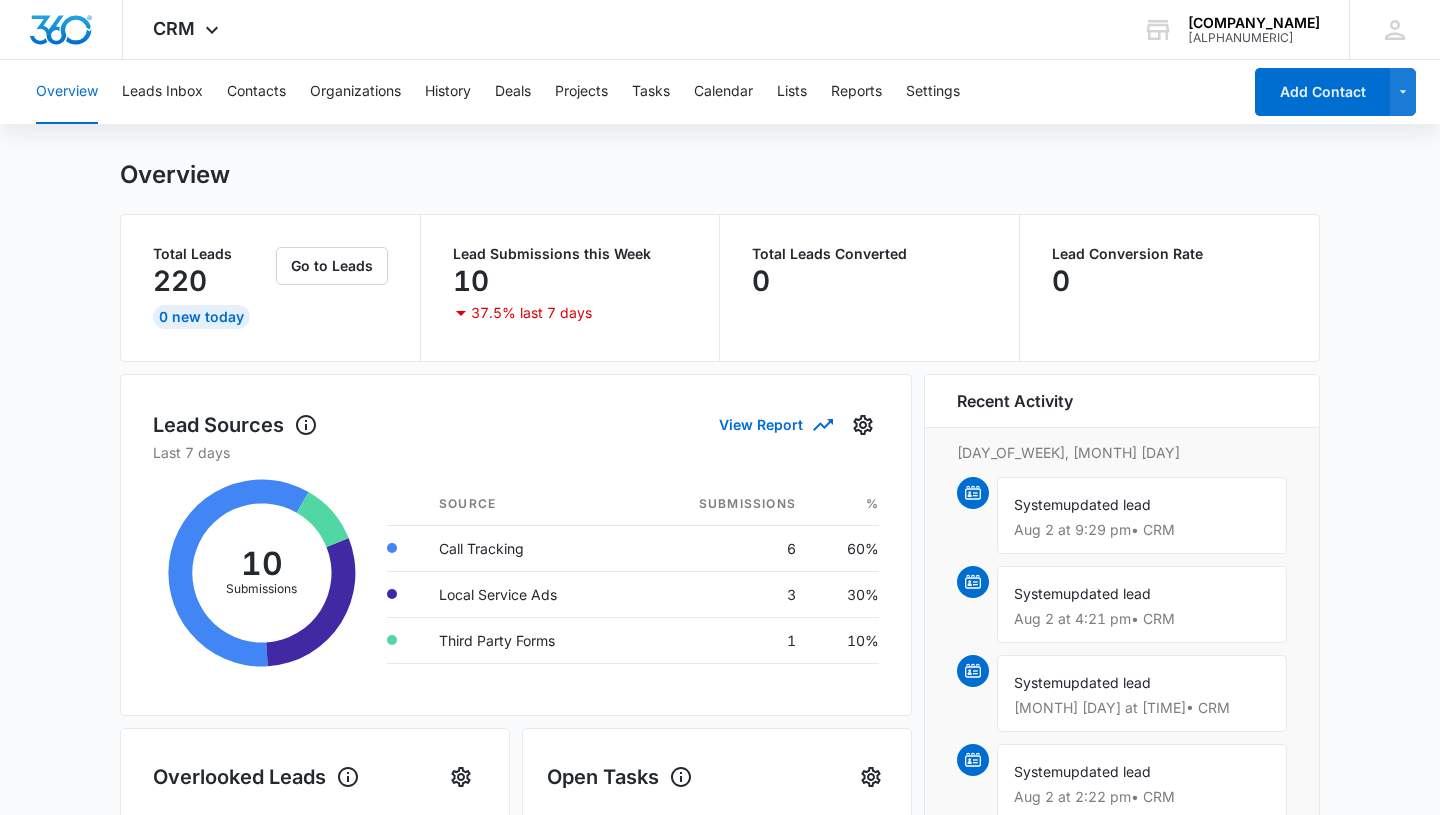 scroll, scrollTop: 0, scrollLeft: 0, axis: both 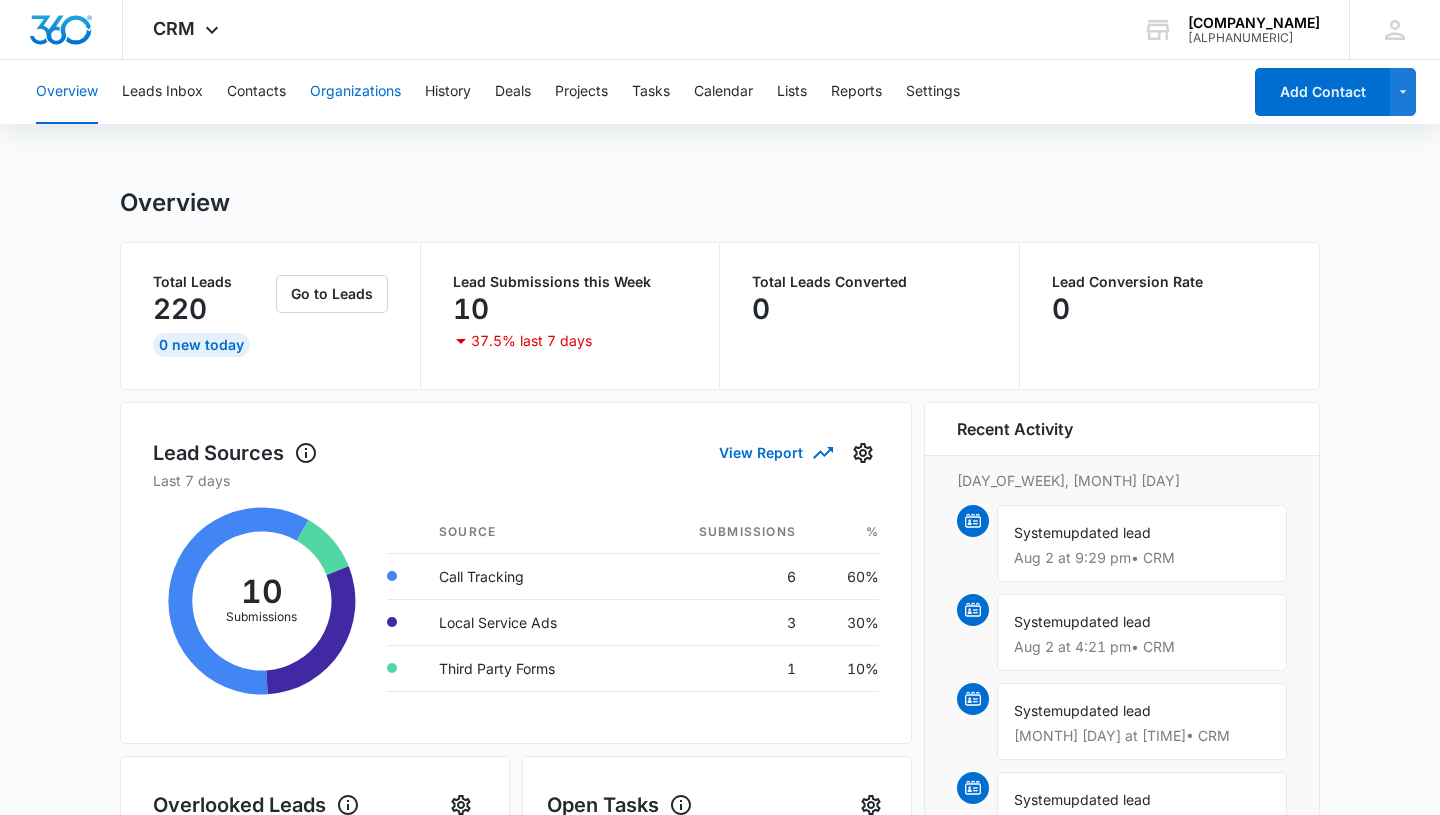 click on "Organizations" at bounding box center (355, 92) 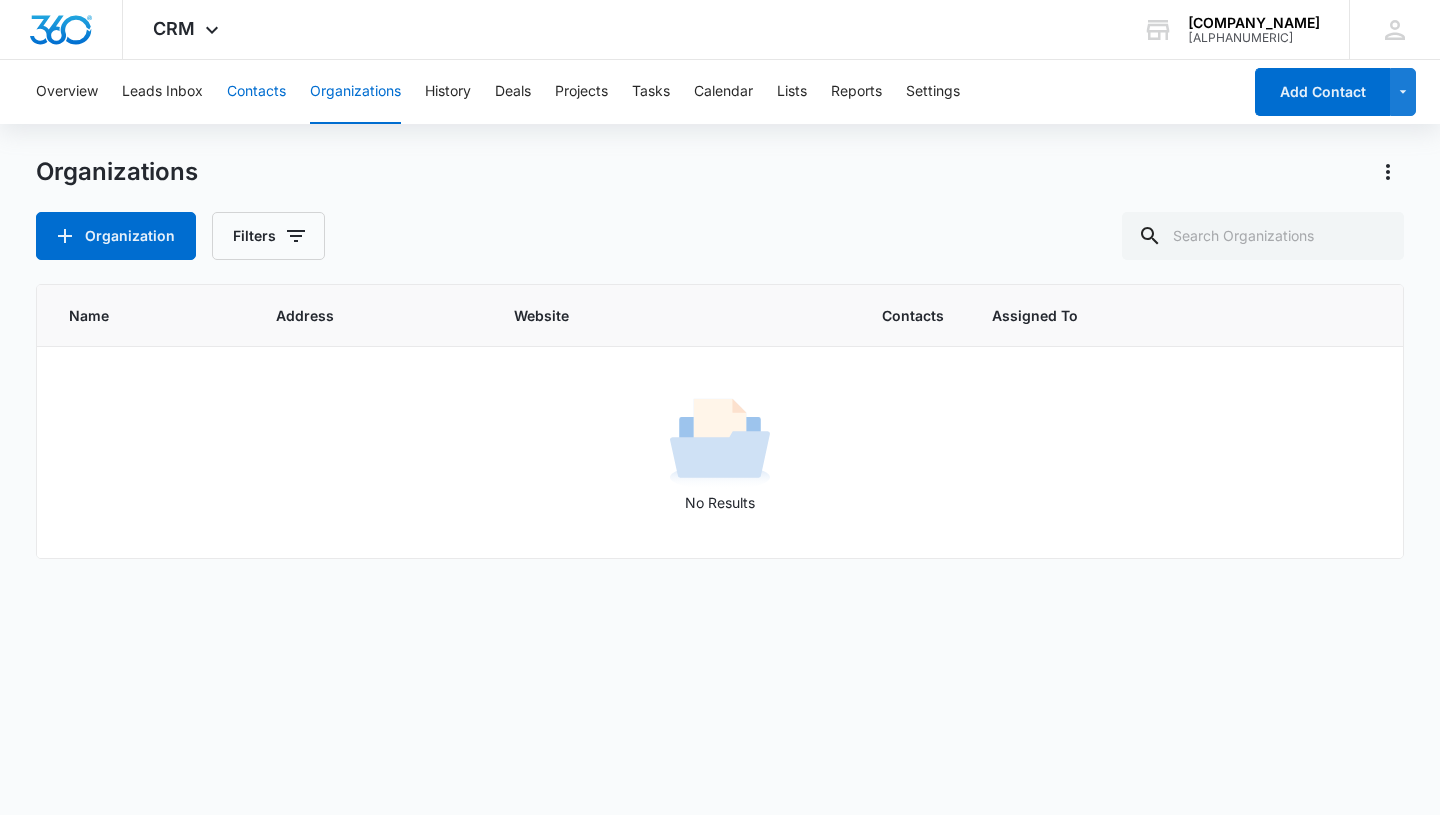 click on "Contacts" at bounding box center [256, 92] 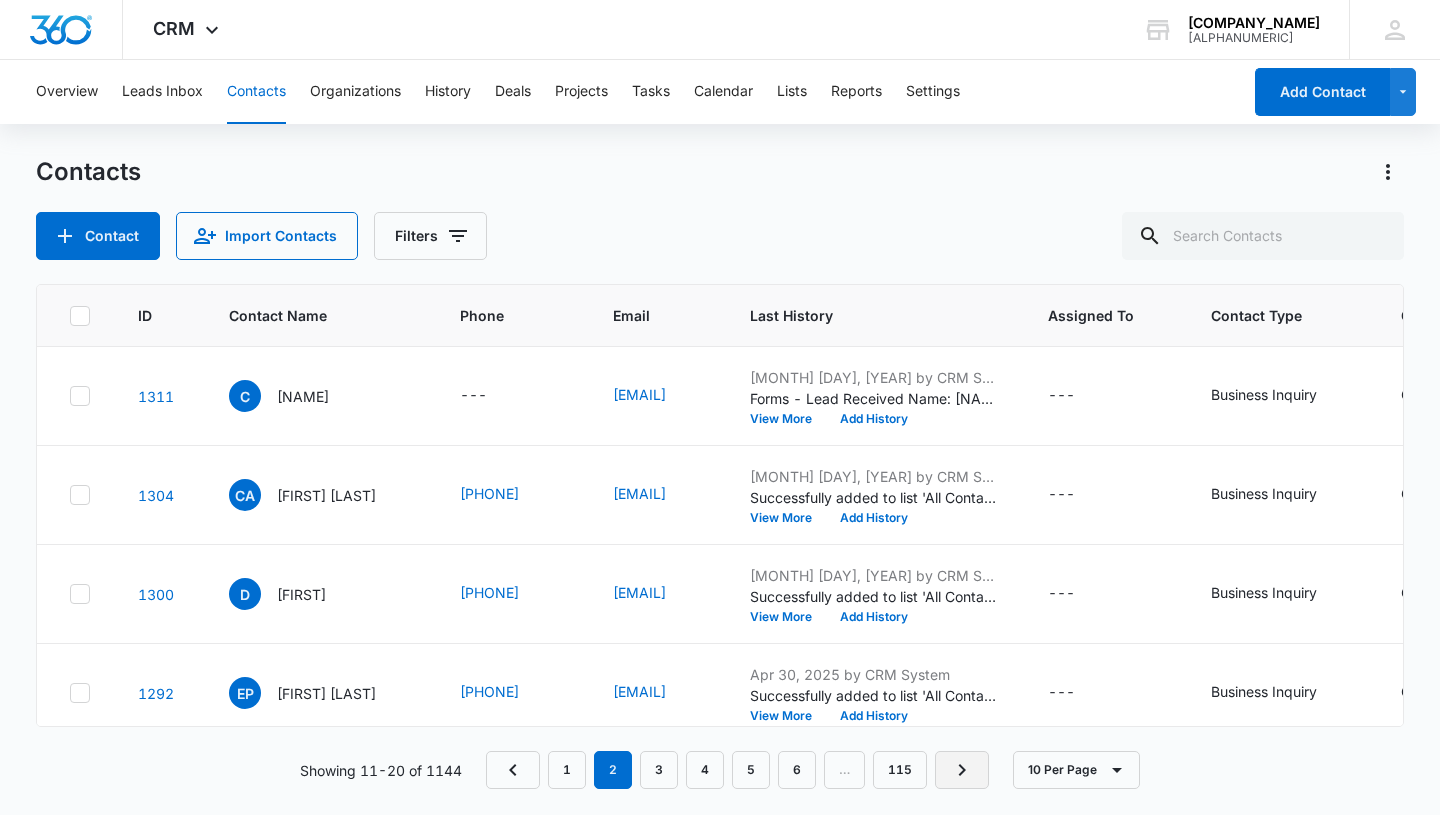 click 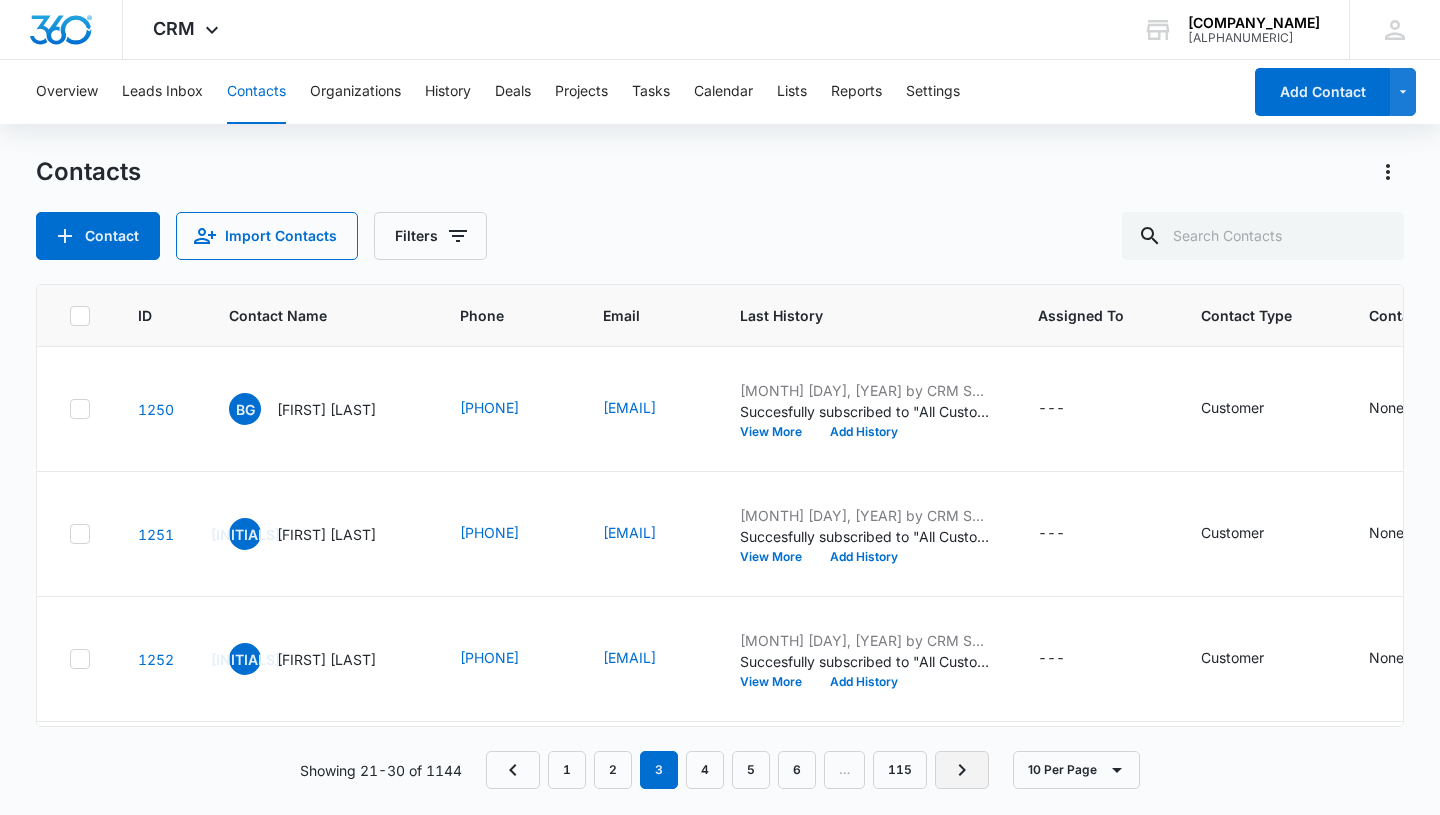 click 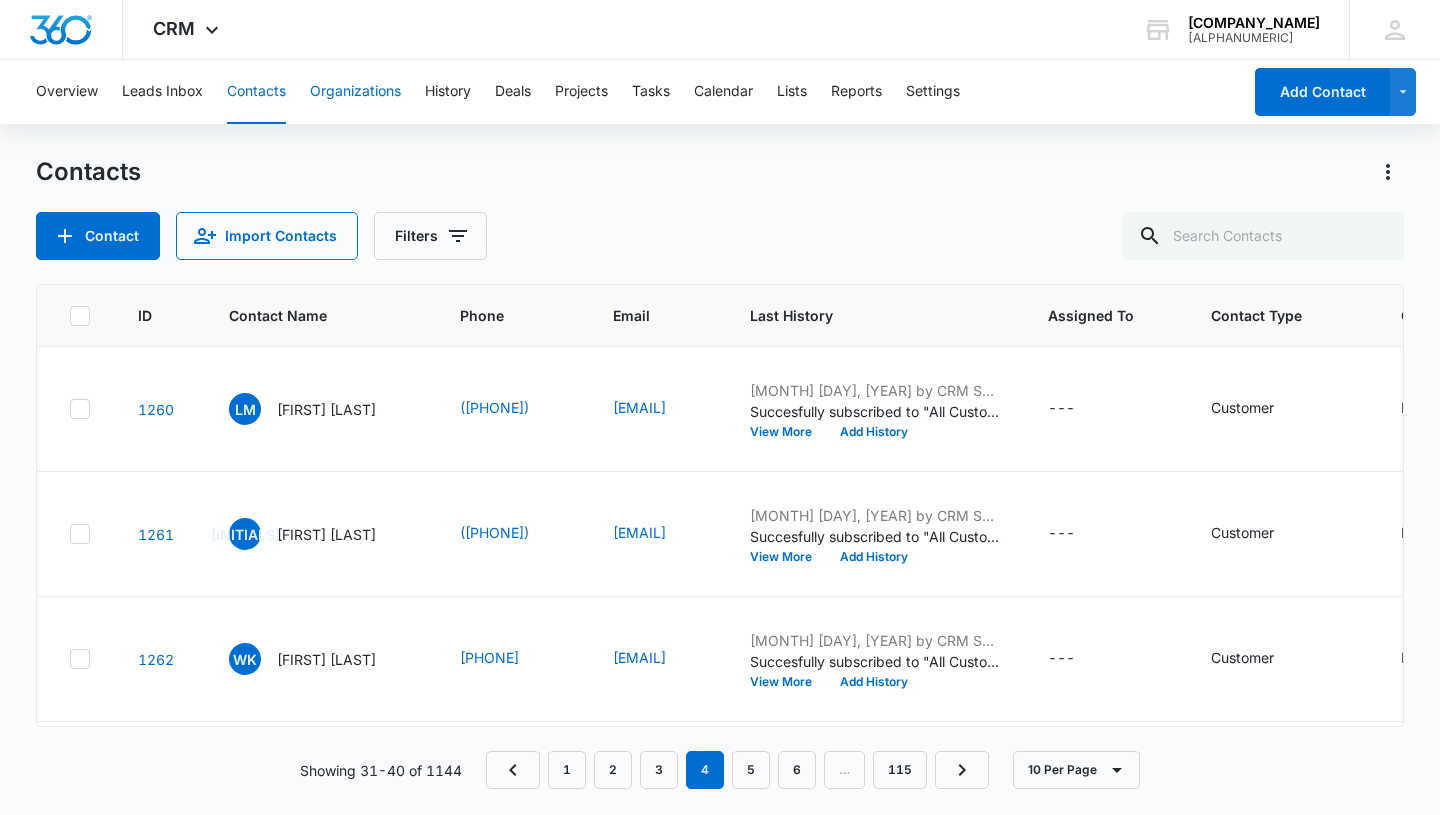 click on "Organizations" at bounding box center [355, 92] 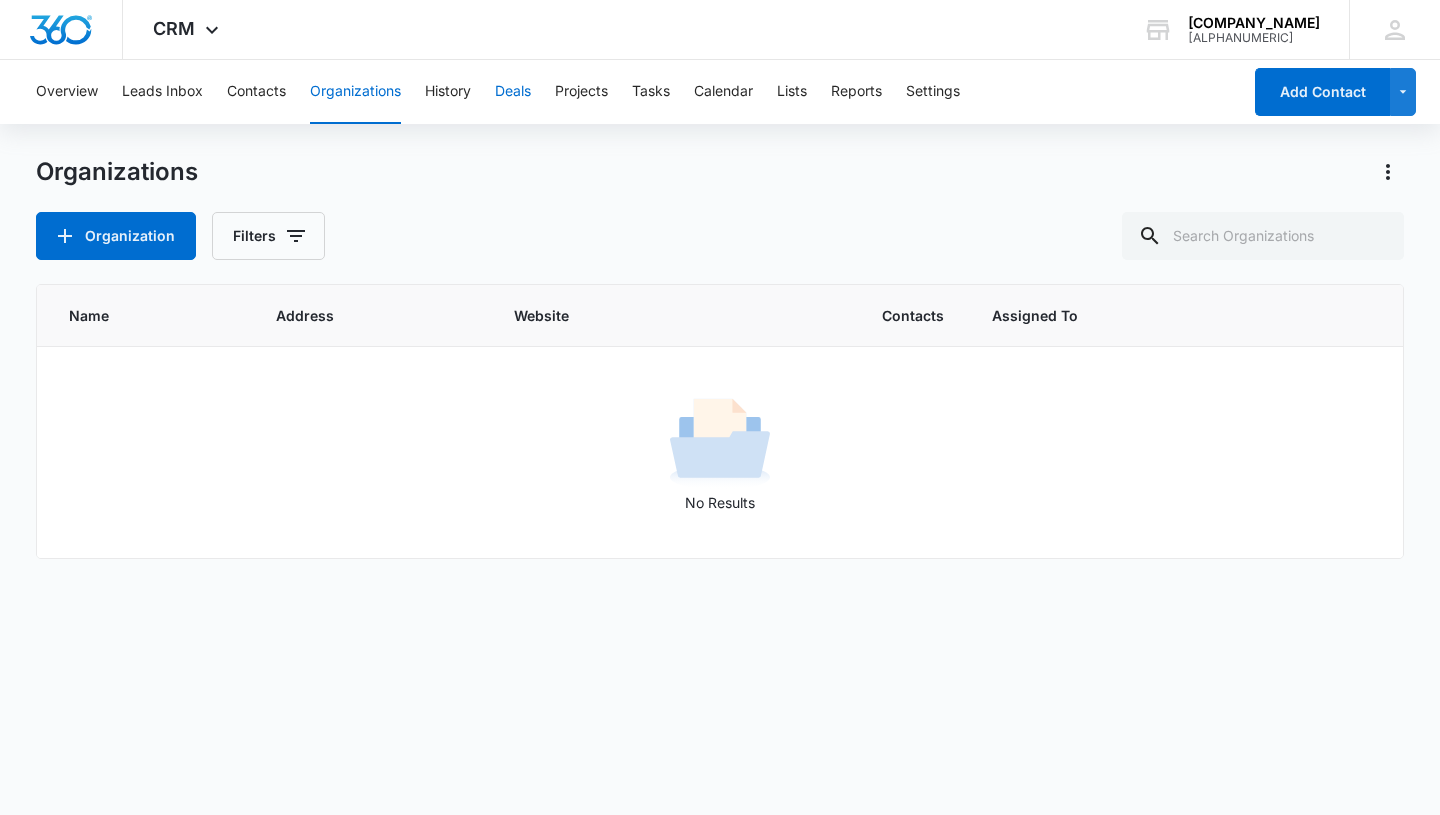 click on "Deals" at bounding box center (513, 92) 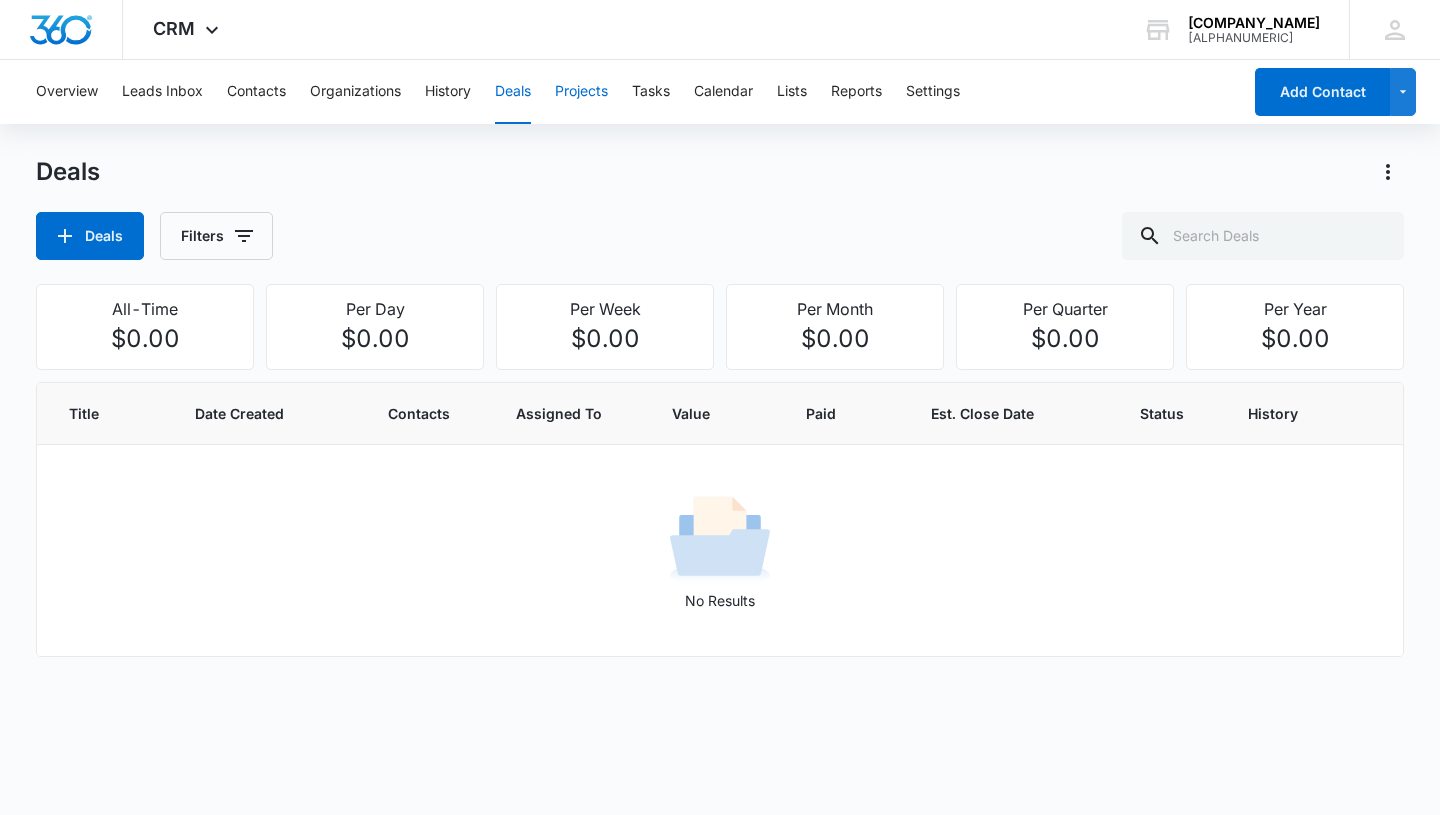 click on "Projects" at bounding box center [581, 92] 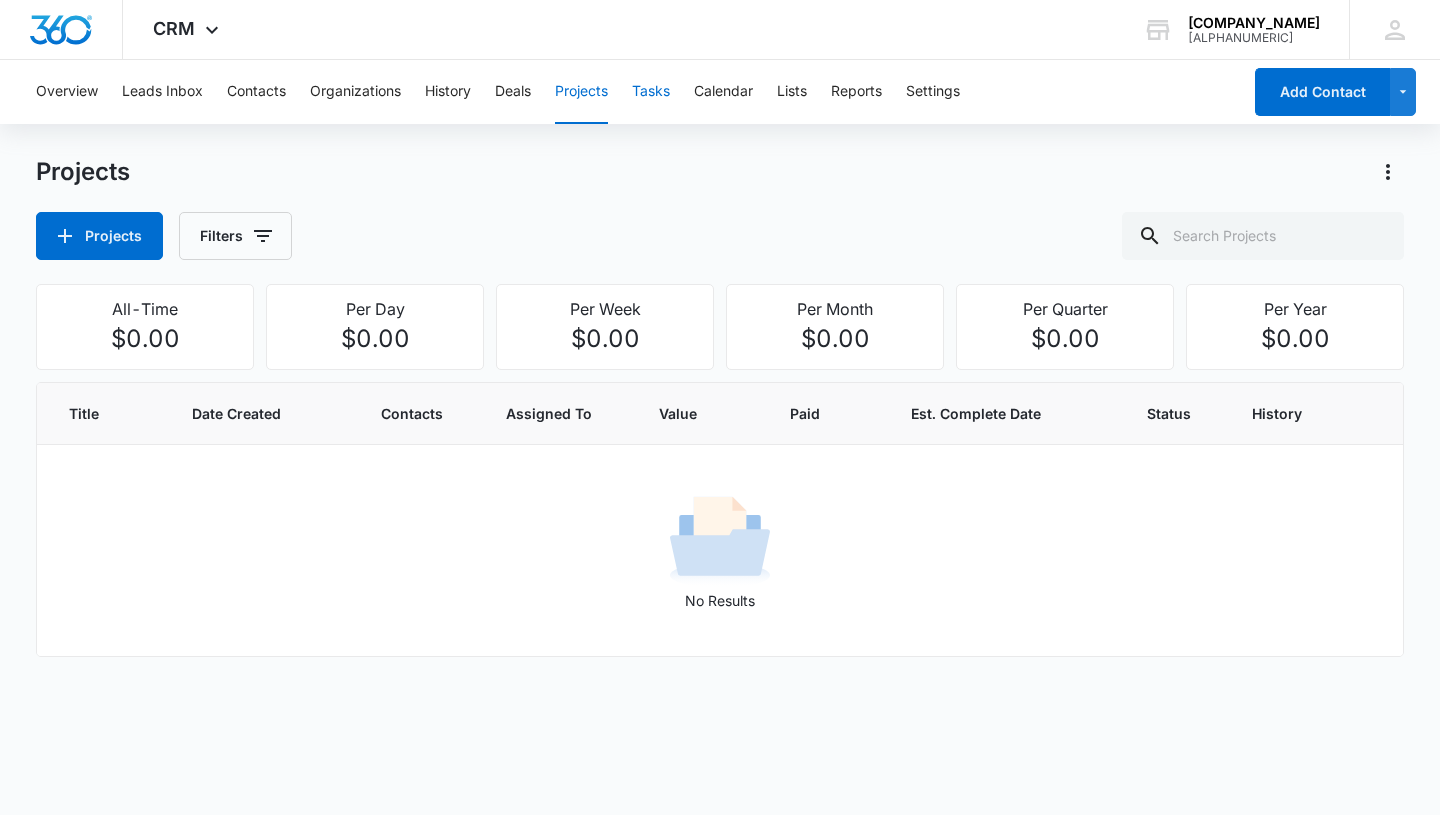 click on "Tasks" at bounding box center [651, 92] 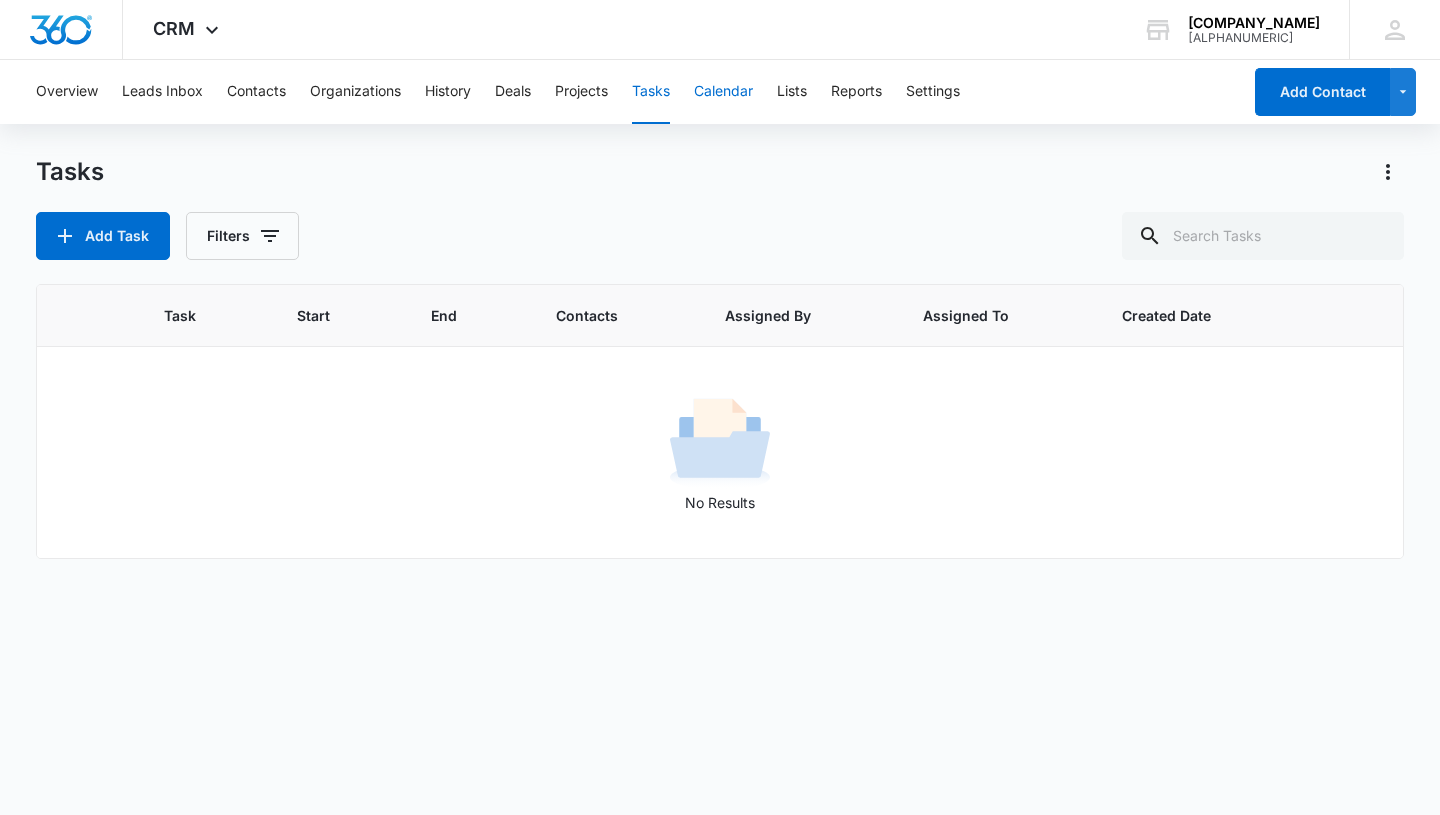 click on "Calendar" at bounding box center (723, 92) 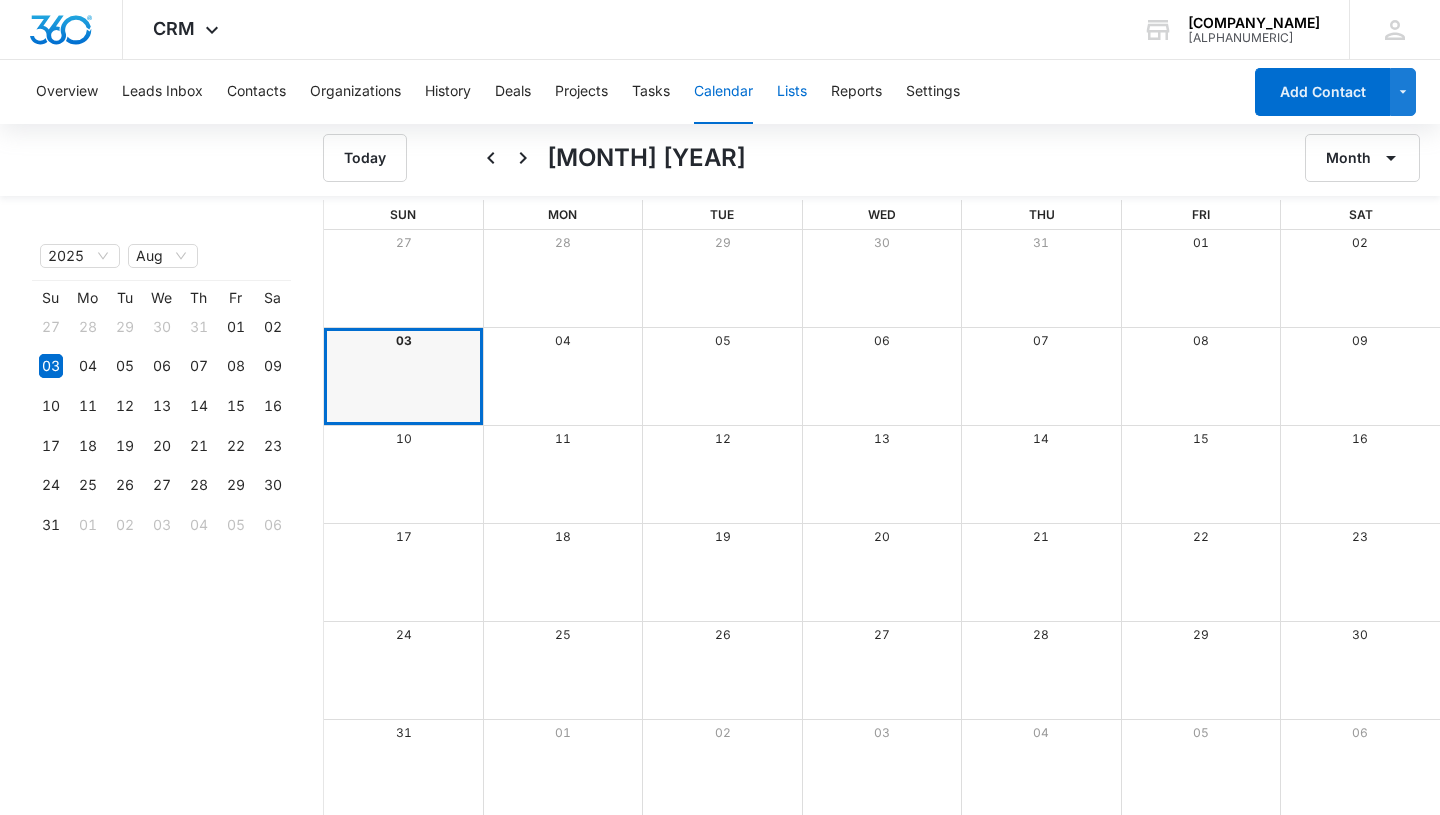 click on "Lists" at bounding box center [792, 92] 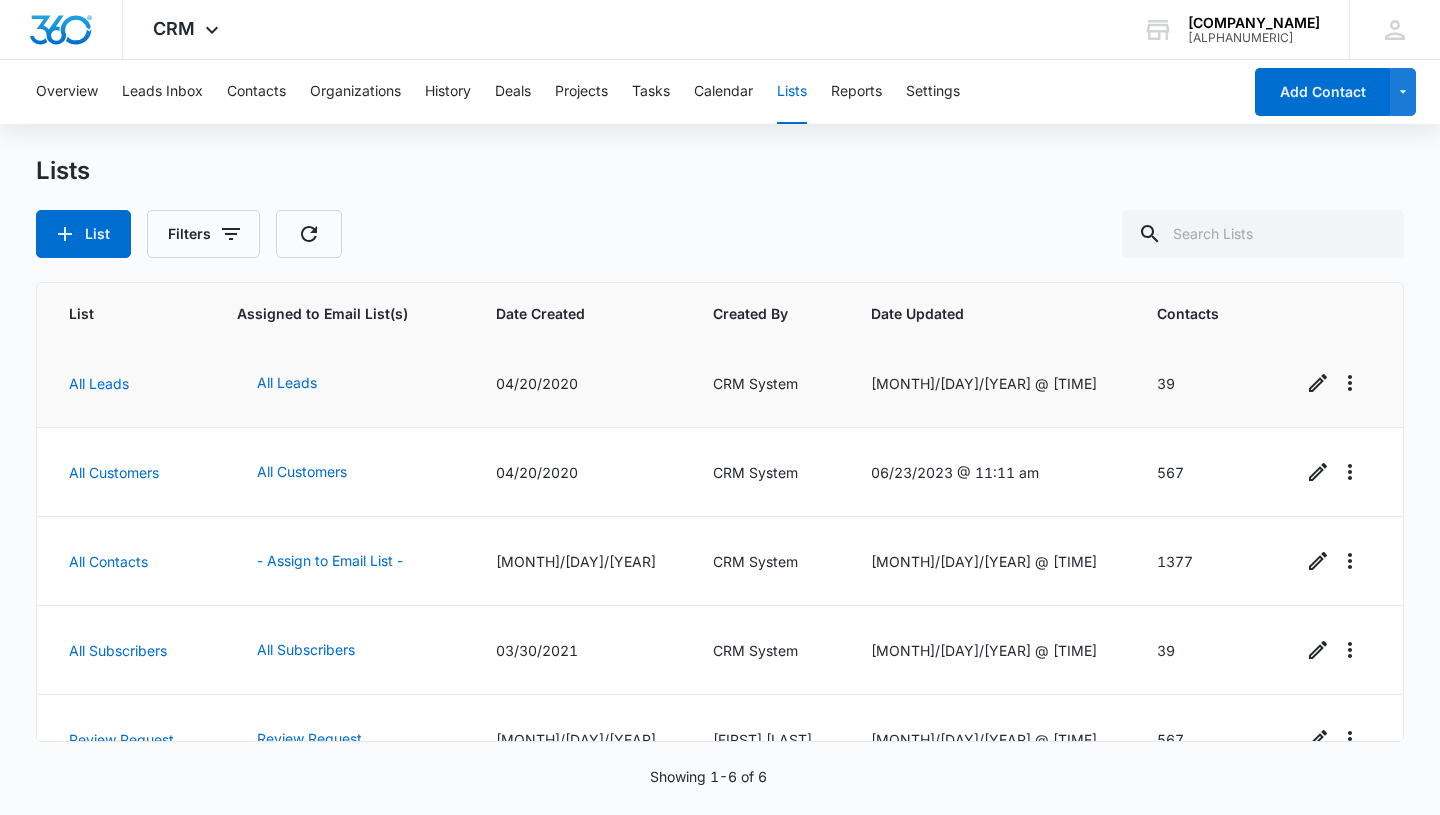 scroll, scrollTop: 0, scrollLeft: 0, axis: both 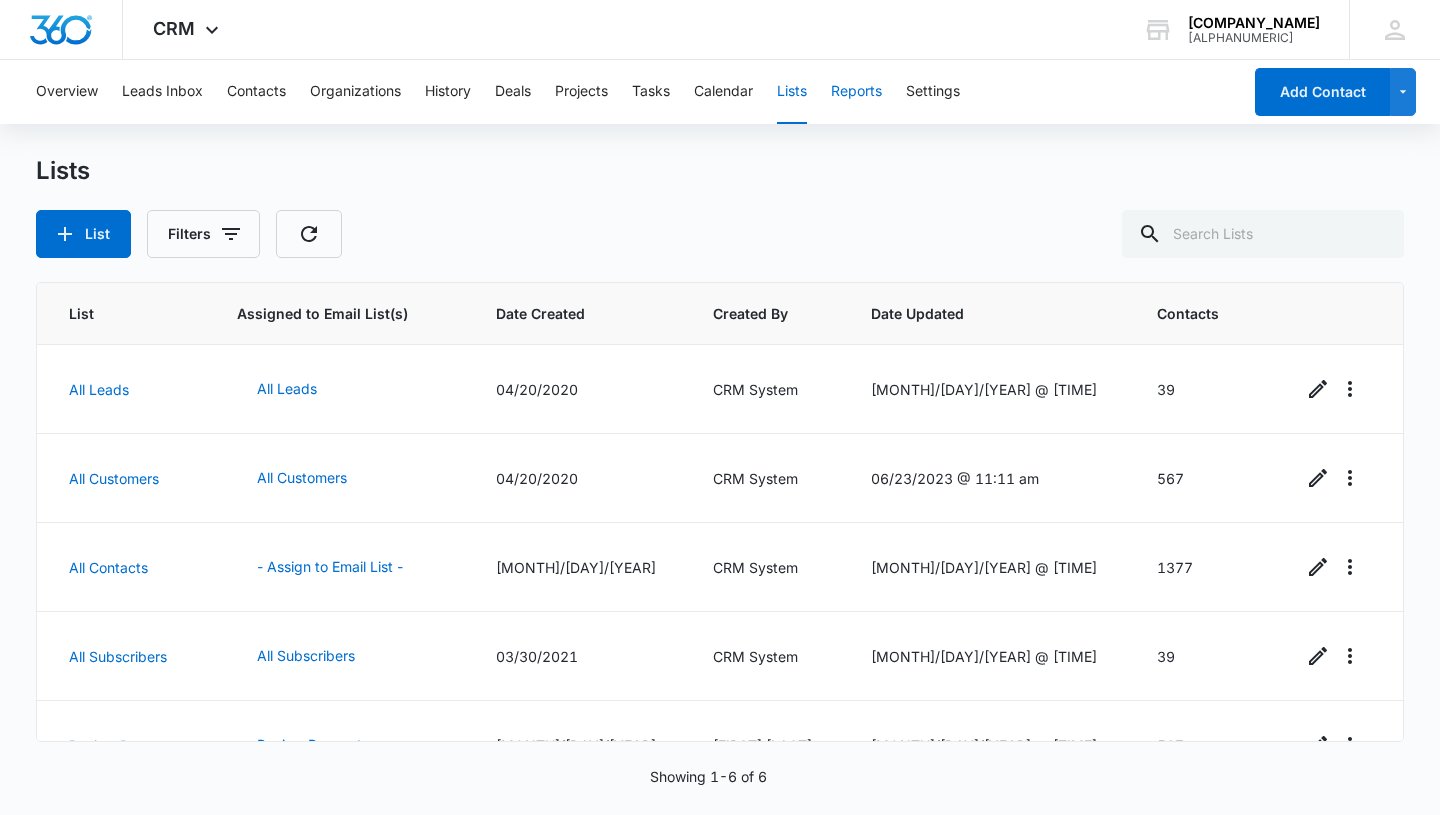 click on "Reports" at bounding box center (856, 92) 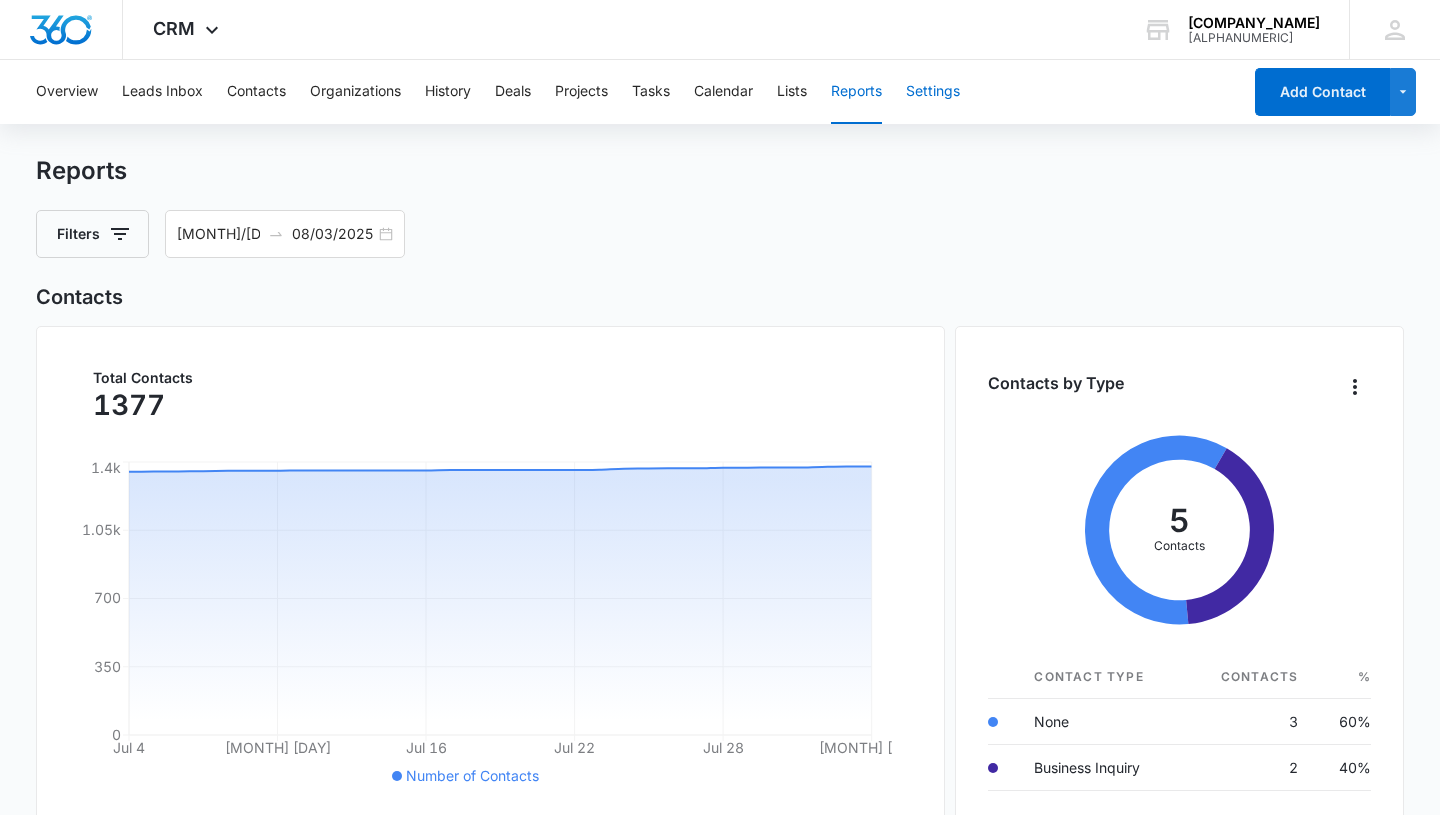 click on "Settings" at bounding box center (933, 92) 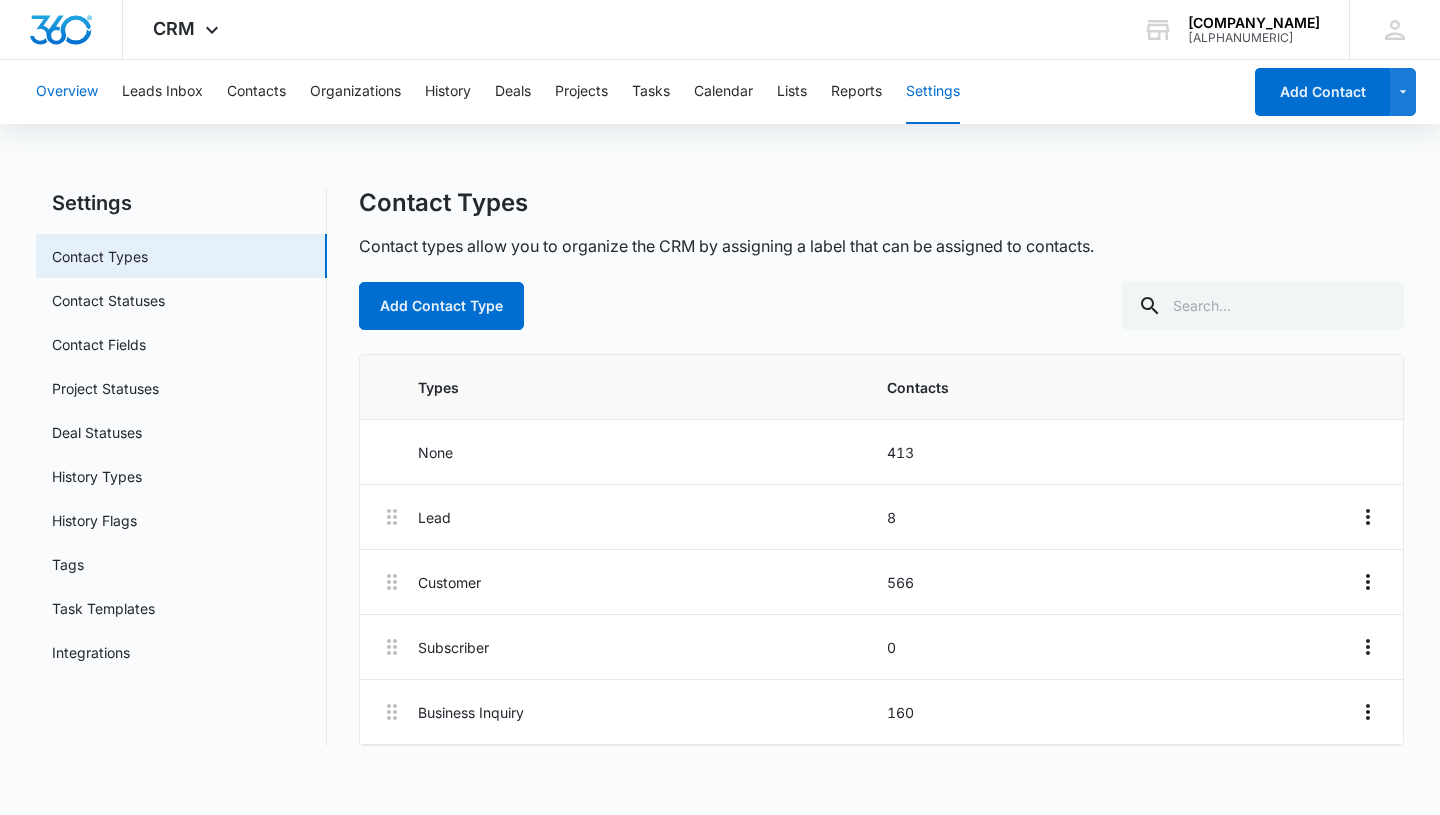 click on "Overview" at bounding box center (67, 92) 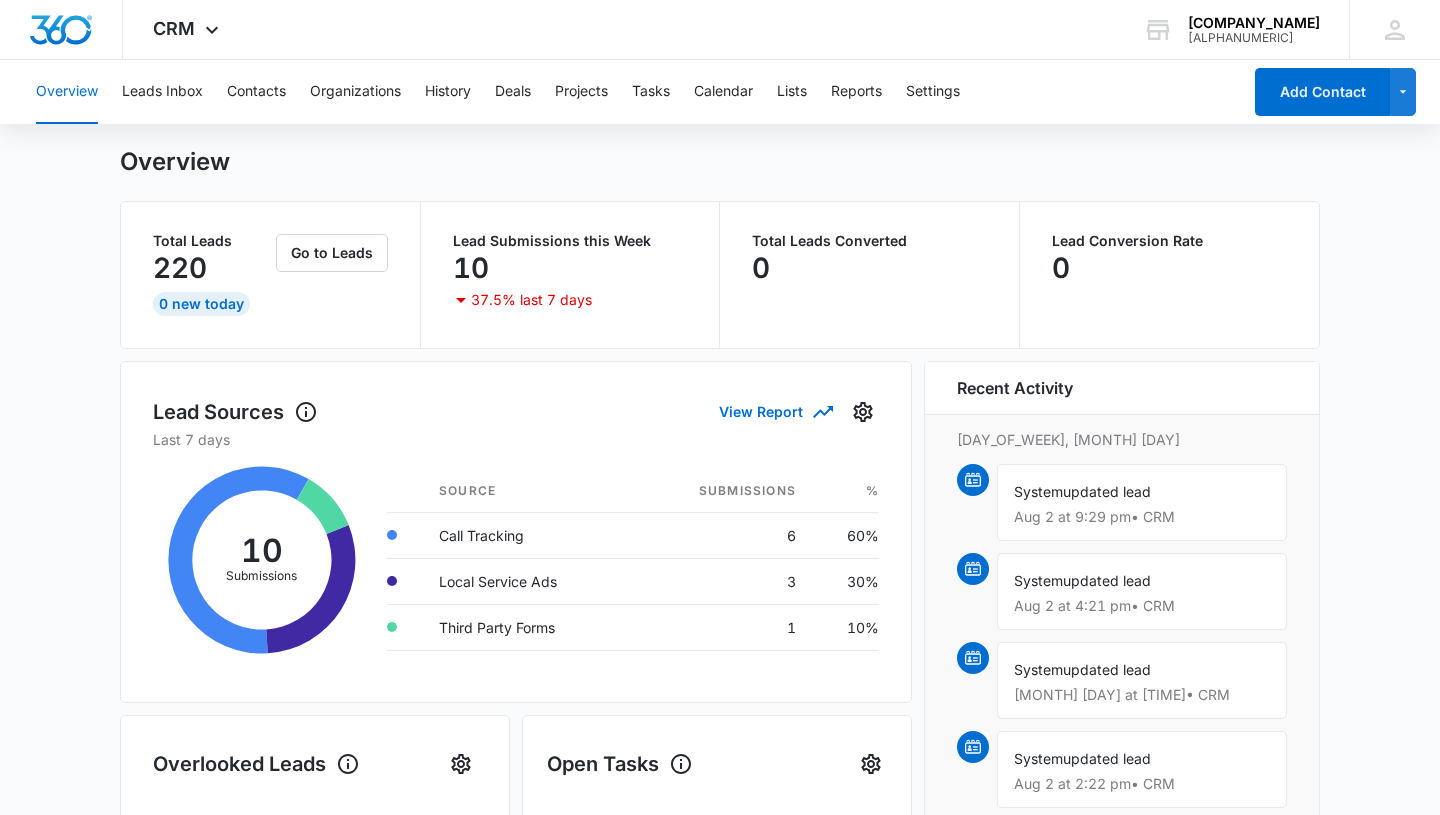 scroll, scrollTop: 32, scrollLeft: 0, axis: vertical 